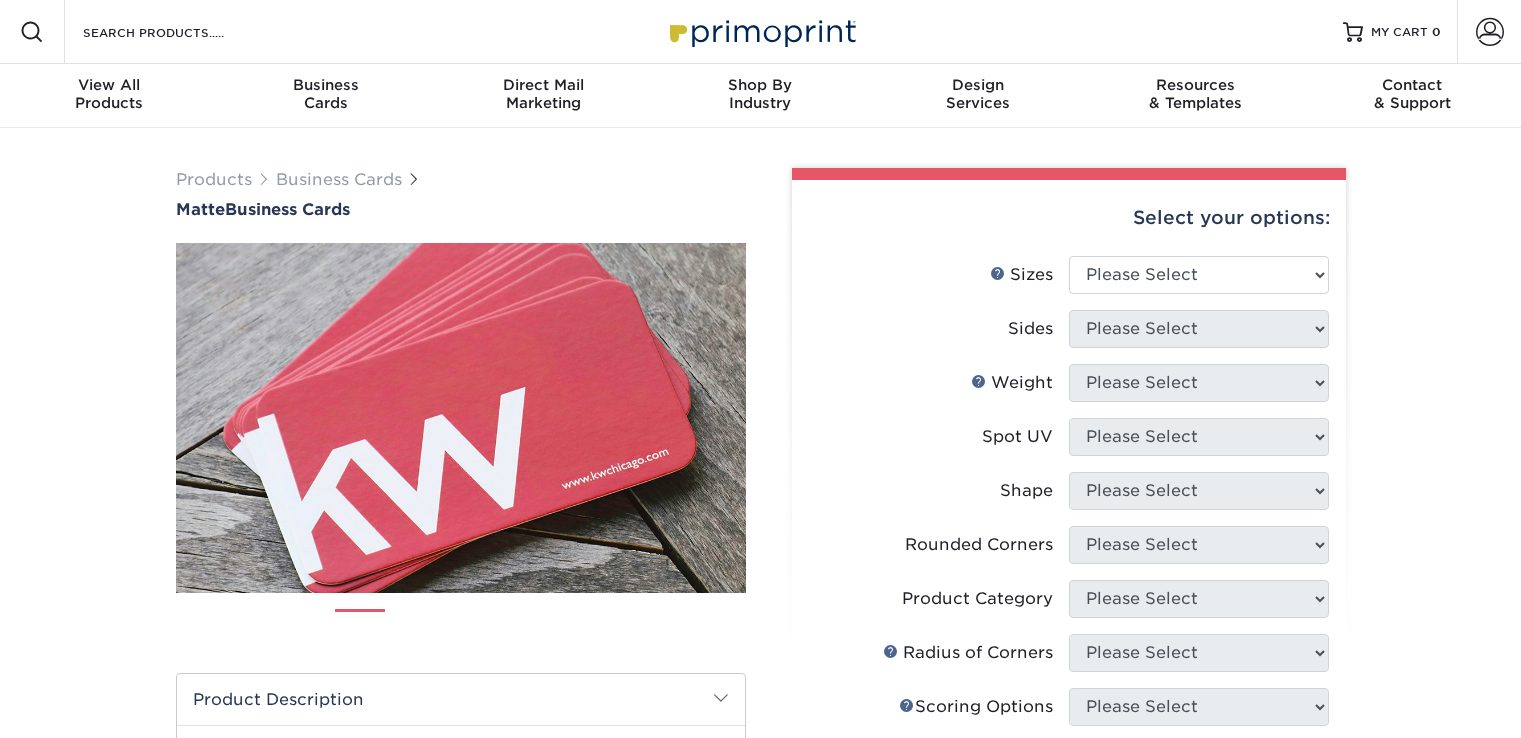 scroll, scrollTop: 0, scrollLeft: 0, axis: both 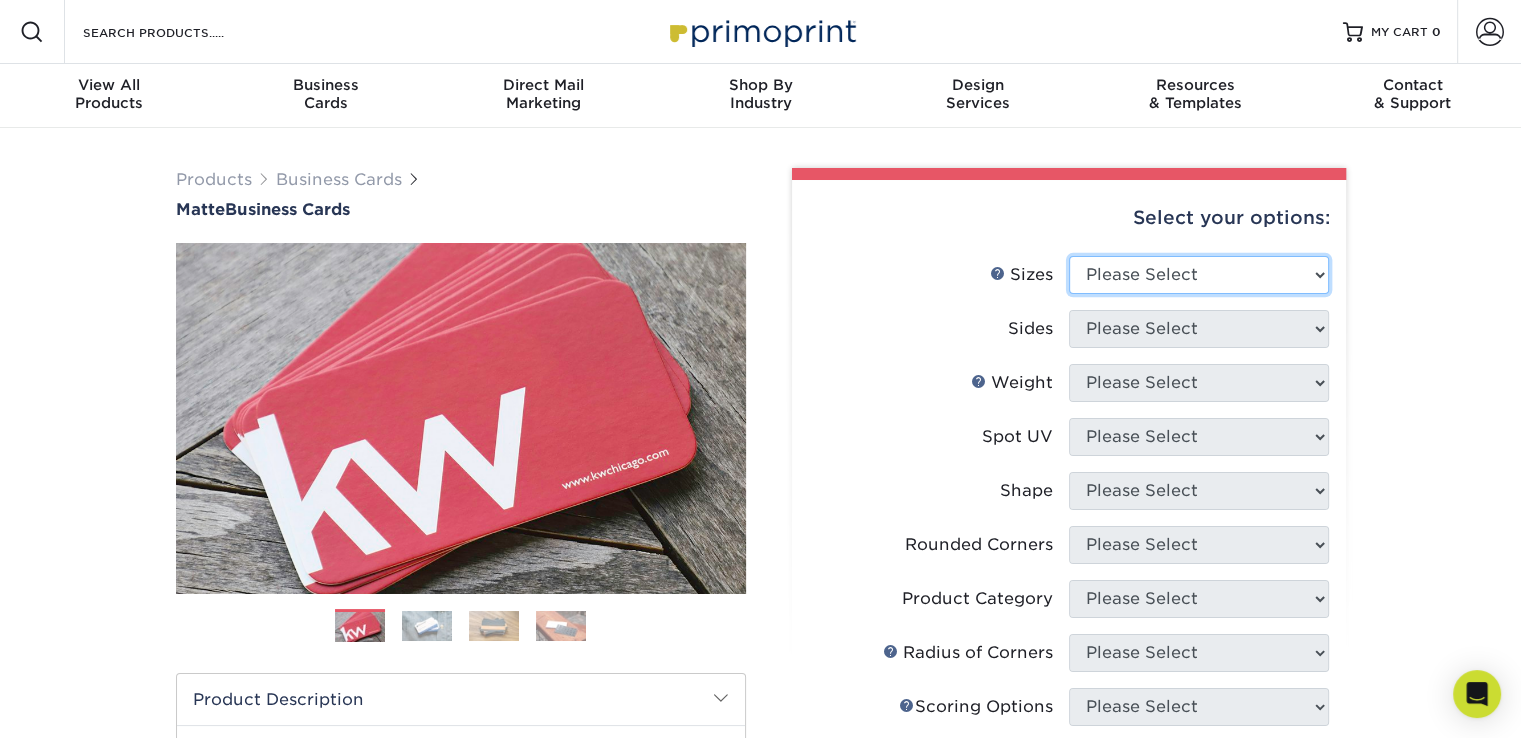 click on "Please Select
1.5" x 3.5"  - Mini
1.75" x 3.5" - Mini
2" x 2" - Square
2" x 3" - Mini
2" x 3.5" - Standard
2" x 7" - Foldover Card
2.125" x 3.375" - European
2.5" x 2.5" - Square 3.5" x 4" - Foldover Card" at bounding box center [1199, 275] 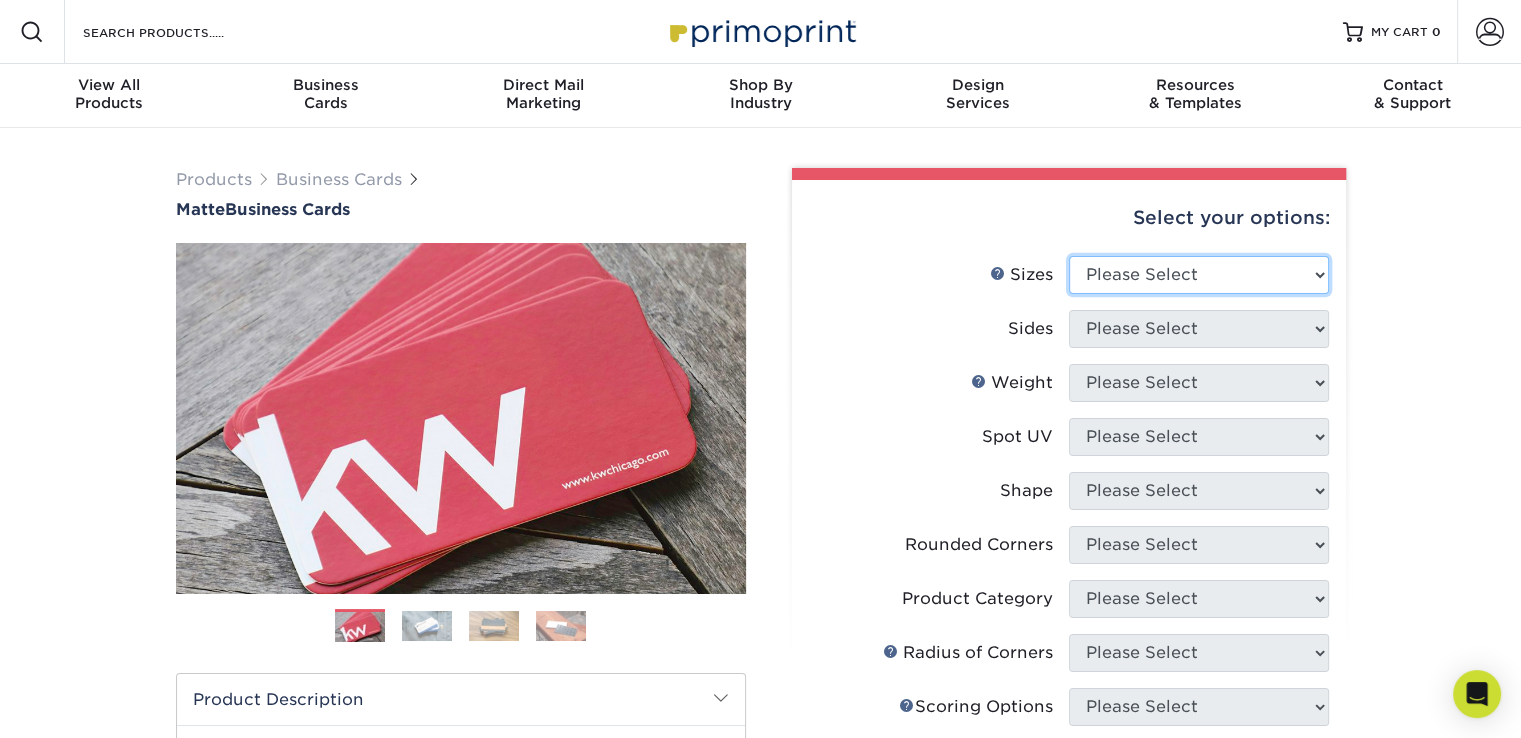 select on "2.00x3.50" 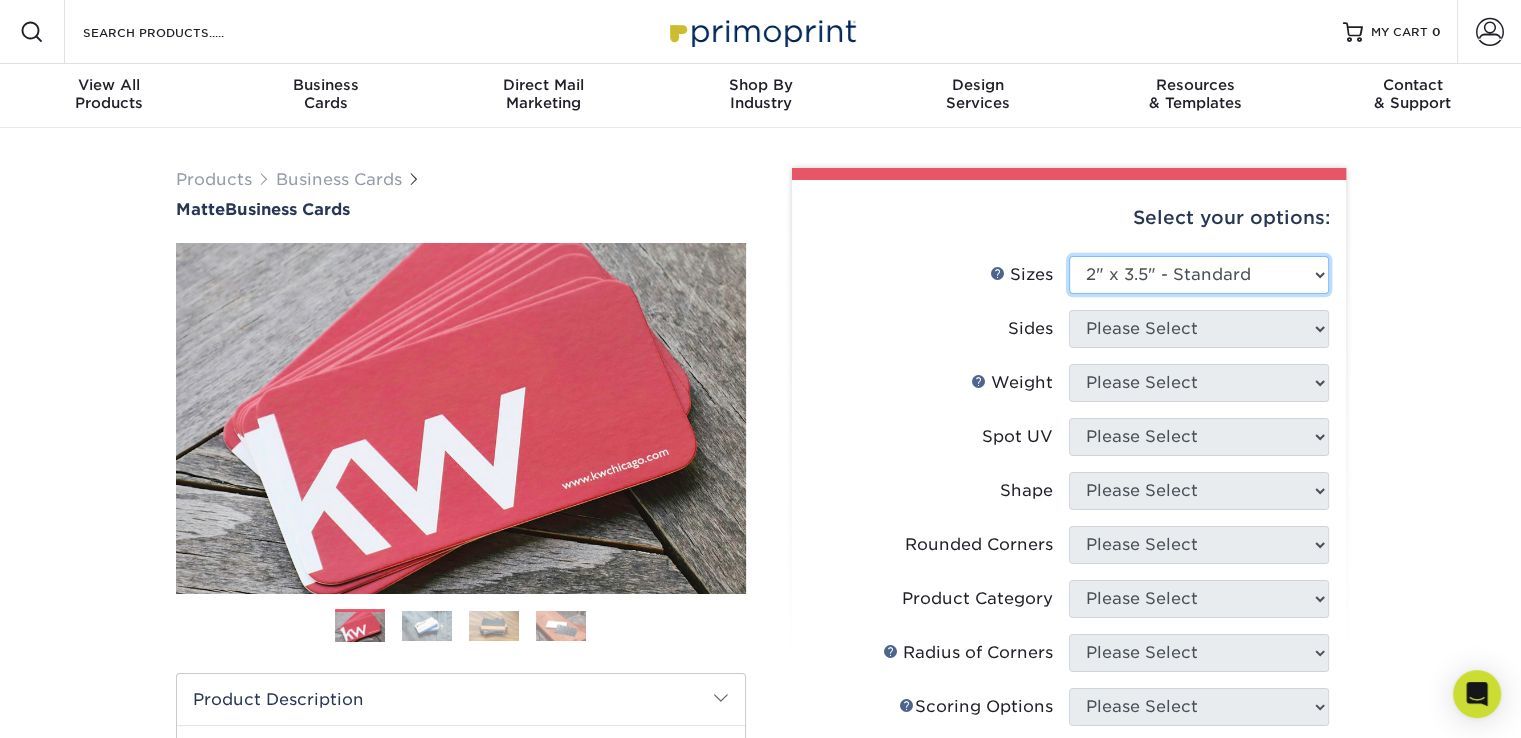 click on "Please Select
1.5" x 3.5"  - Mini
1.75" x 3.5" - Mini
2" x 2" - Square
2" x 3" - Mini
2" x 3.5" - Standard
2" x 7" - Foldover Card
2.125" x 3.375" - European
2.5" x 2.5" - Square 3.5" x 4" - Foldover Card" at bounding box center [1199, 275] 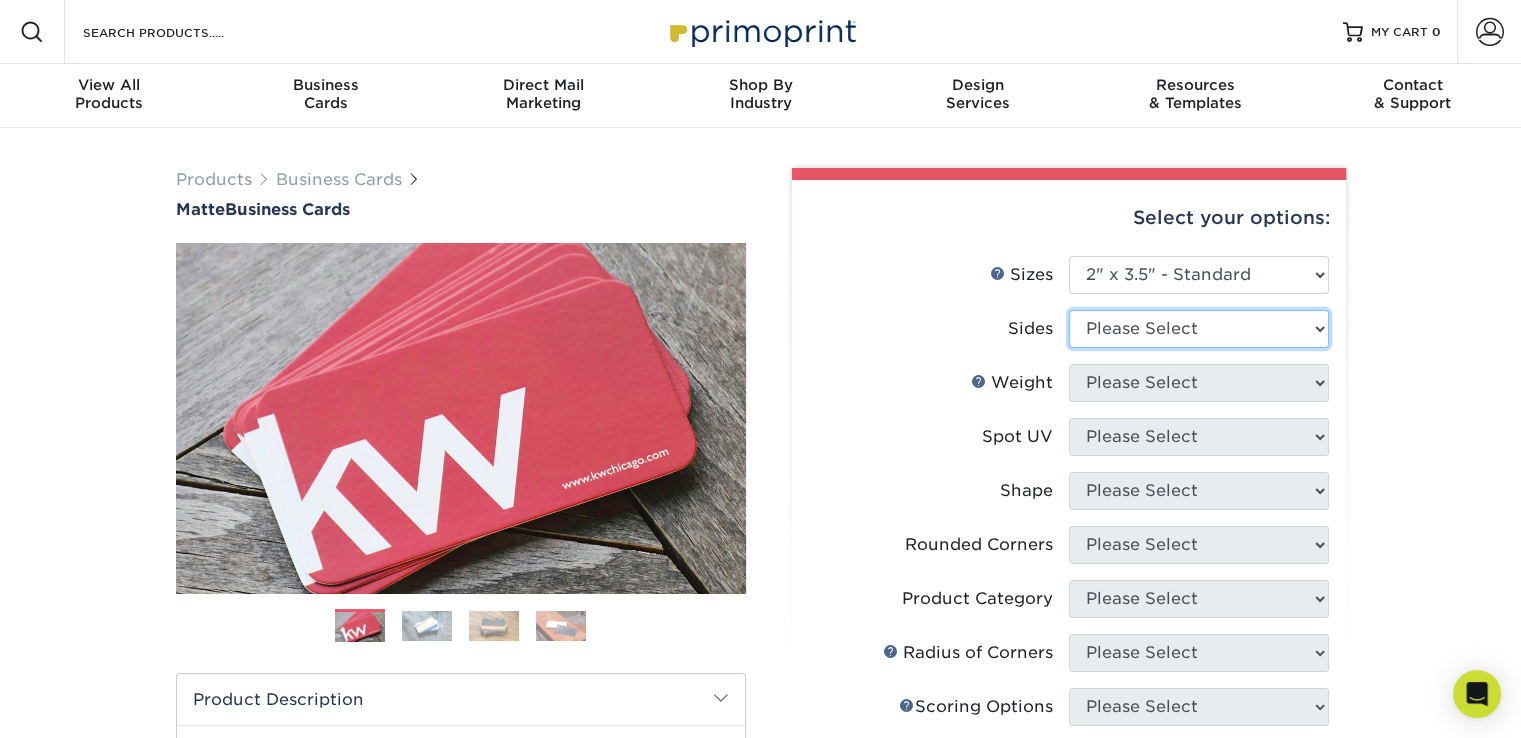 click on "Please Select Print Both Sides Print Front Only" at bounding box center [1199, 329] 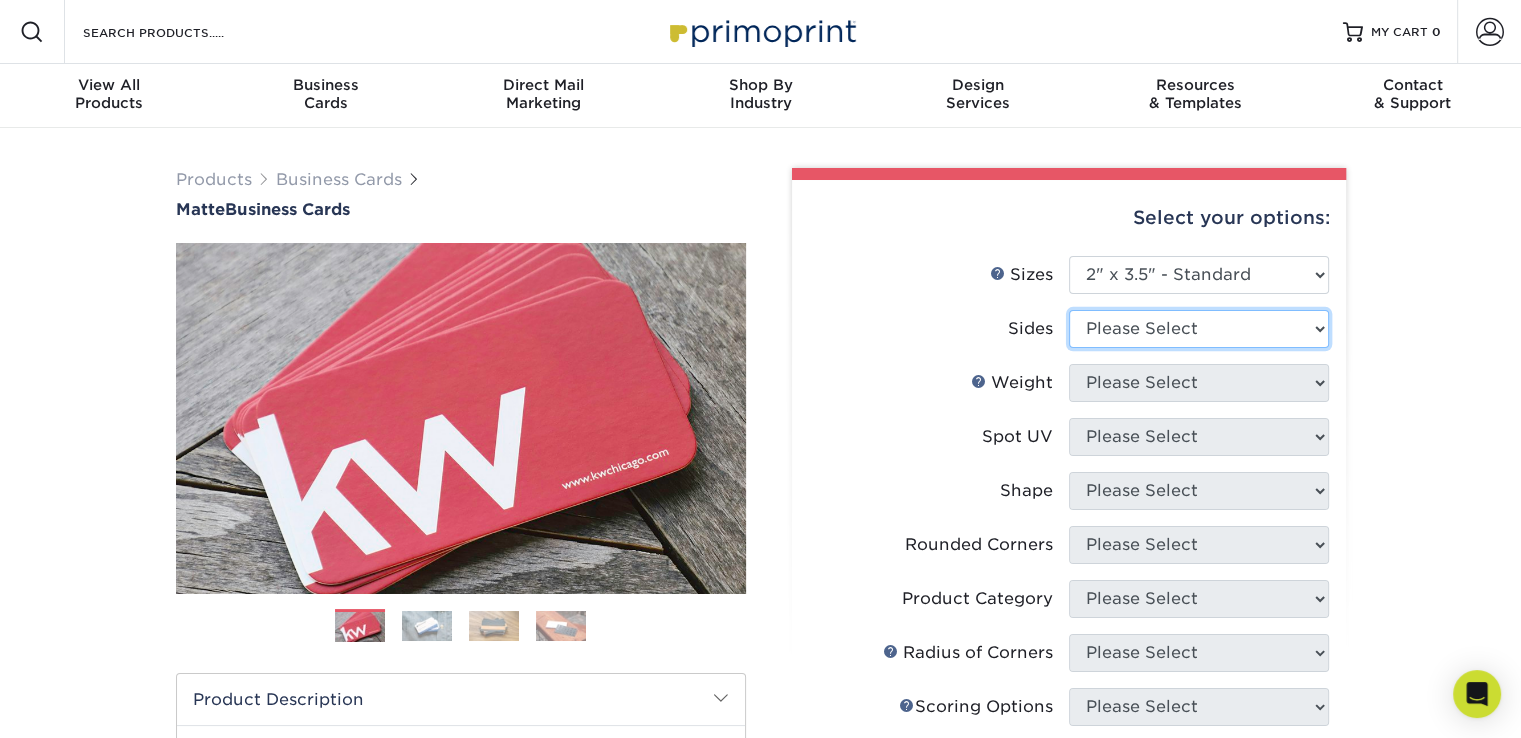 select on "13abbda7-1d64-4f25-8bb2-c179b224825d" 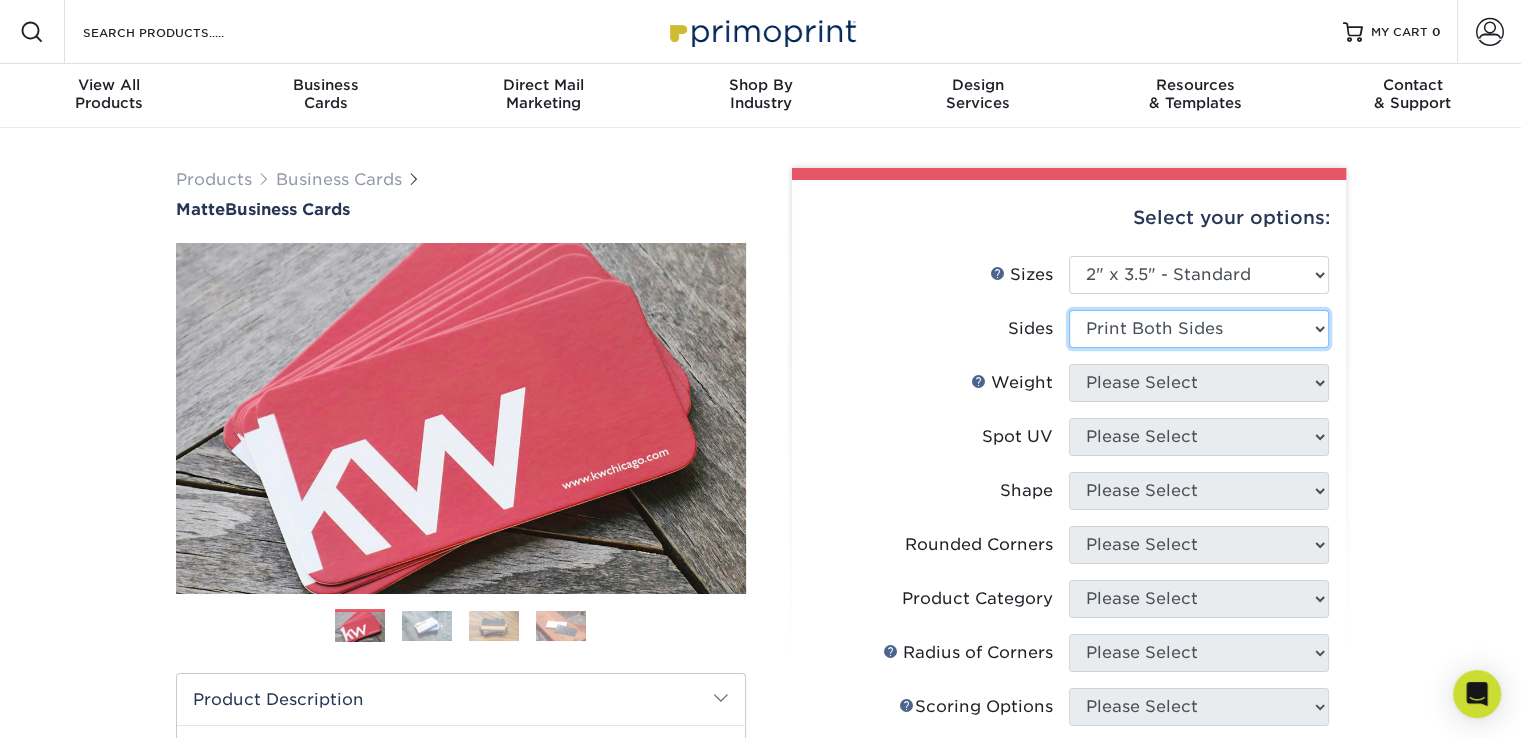 click on "Please Select Print Both Sides Print Front Only" at bounding box center [1199, 329] 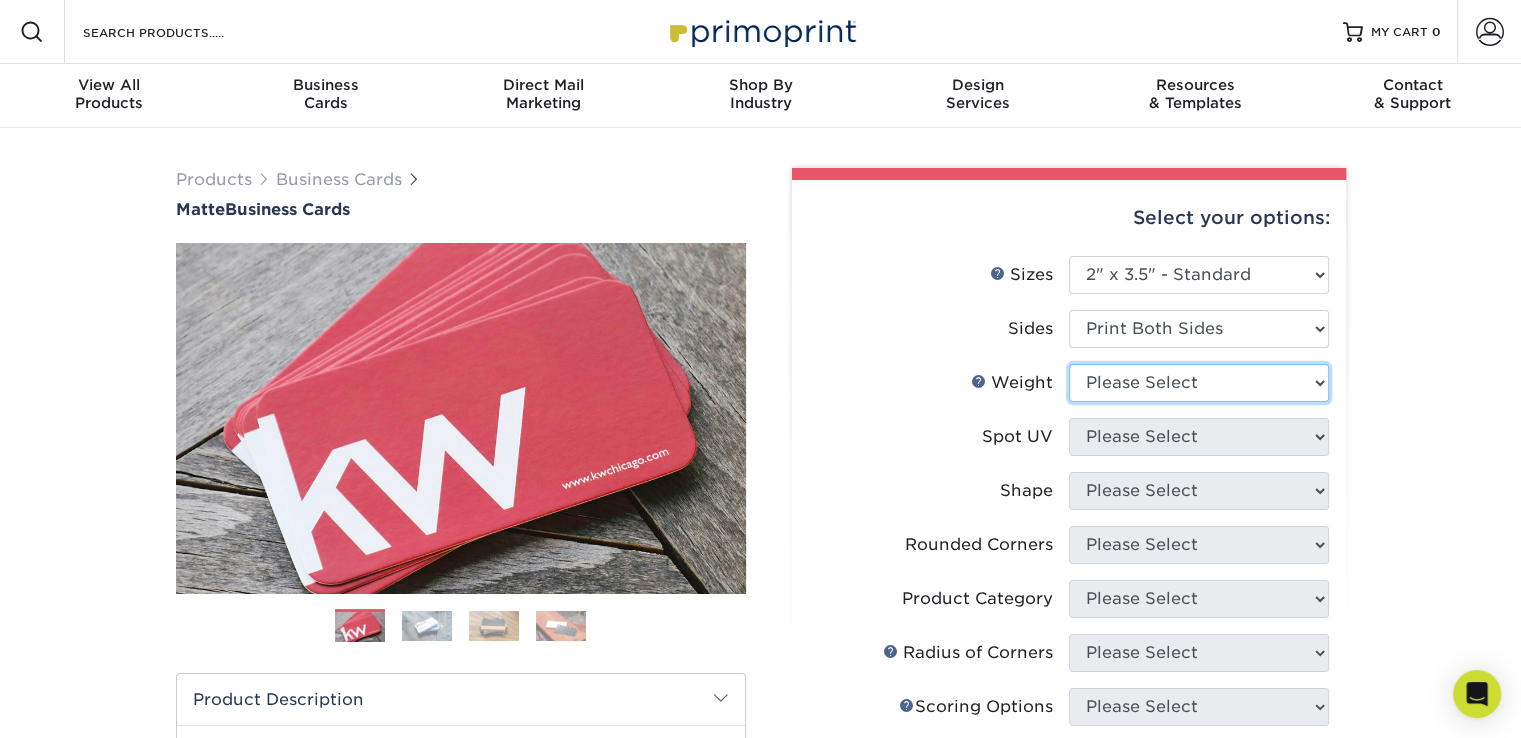 click on "Please Select 16PT 14PT" at bounding box center [1199, 383] 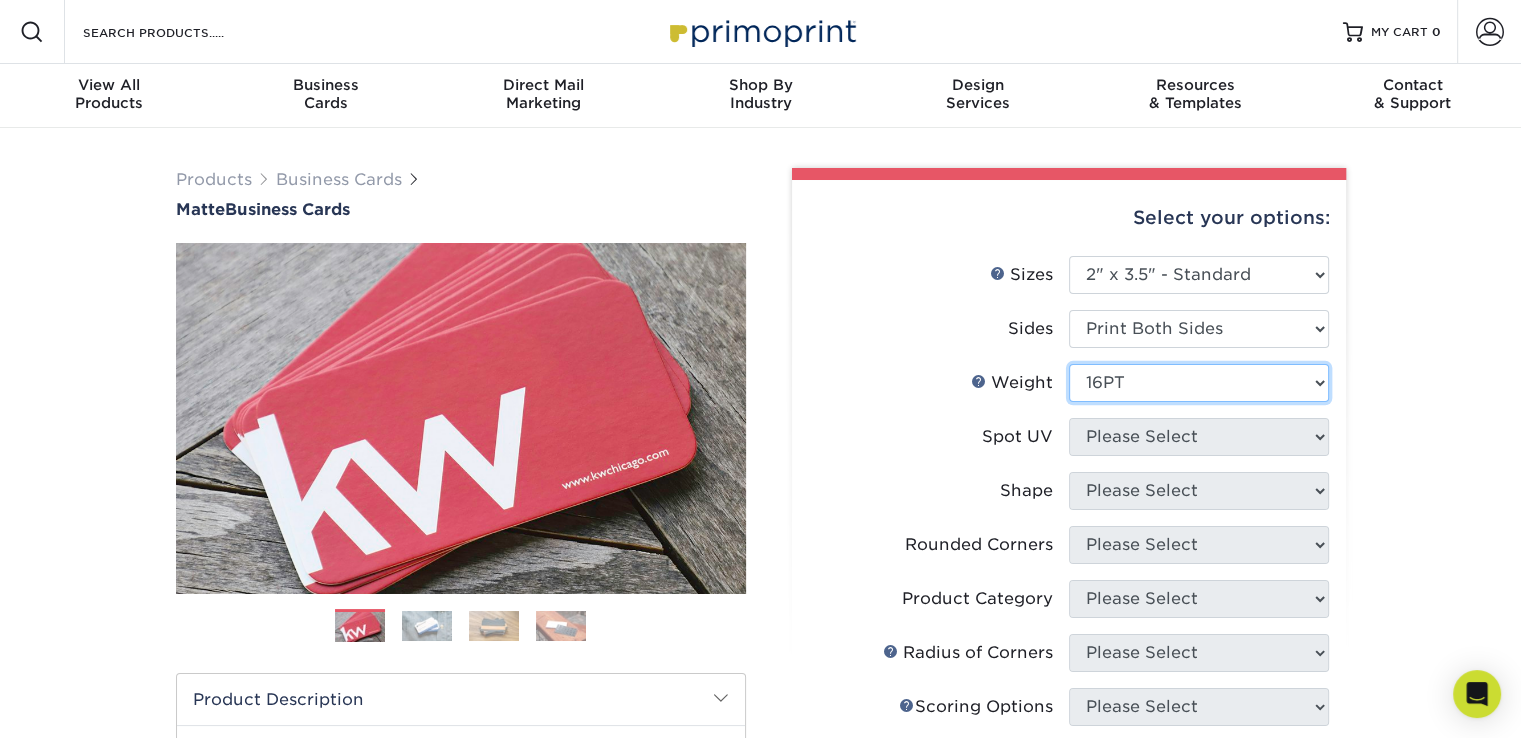 click on "Please Select 16PT 14PT" at bounding box center (1199, 383) 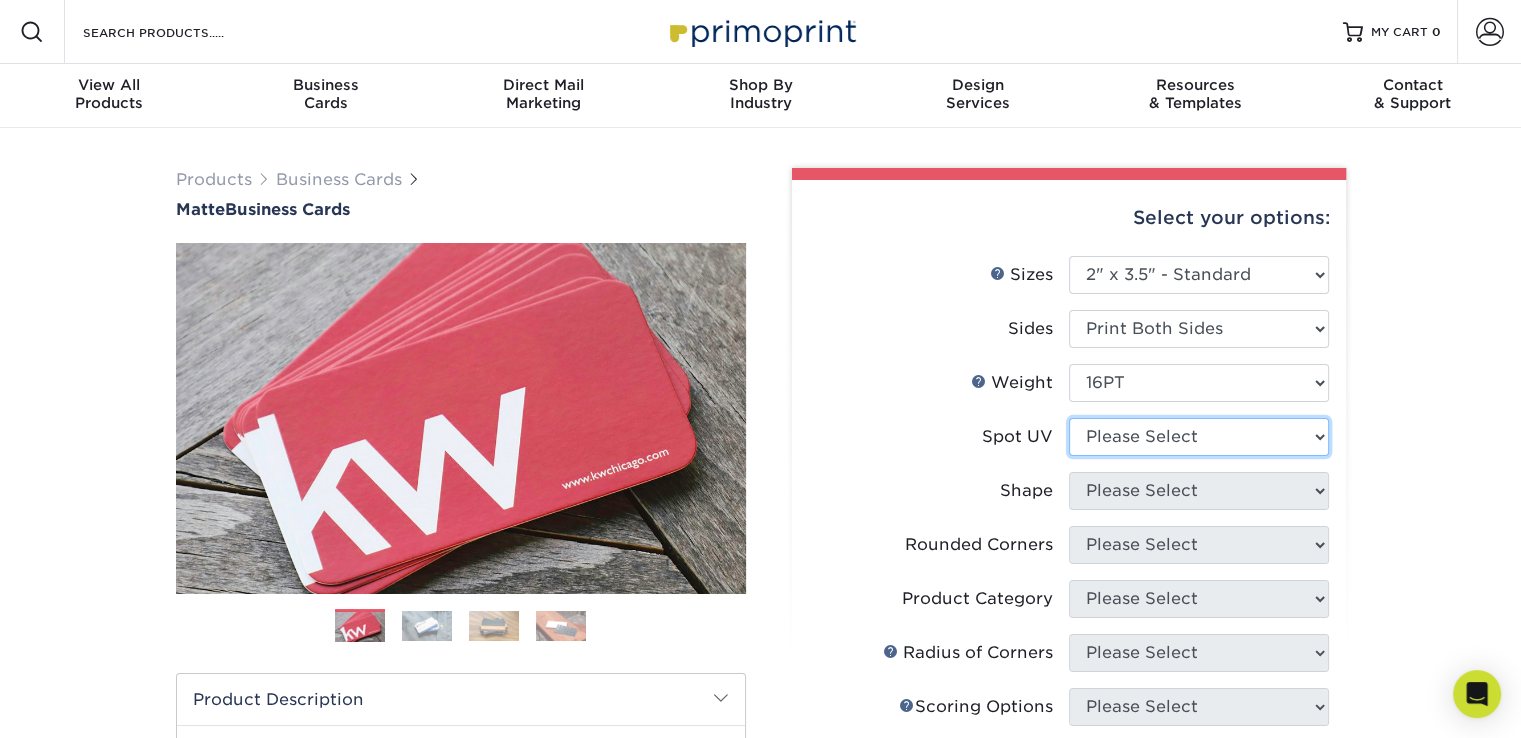 click on "Please Select No Spot UV Front and Back (Both Sides) Front Only Back Only" at bounding box center (1199, 437) 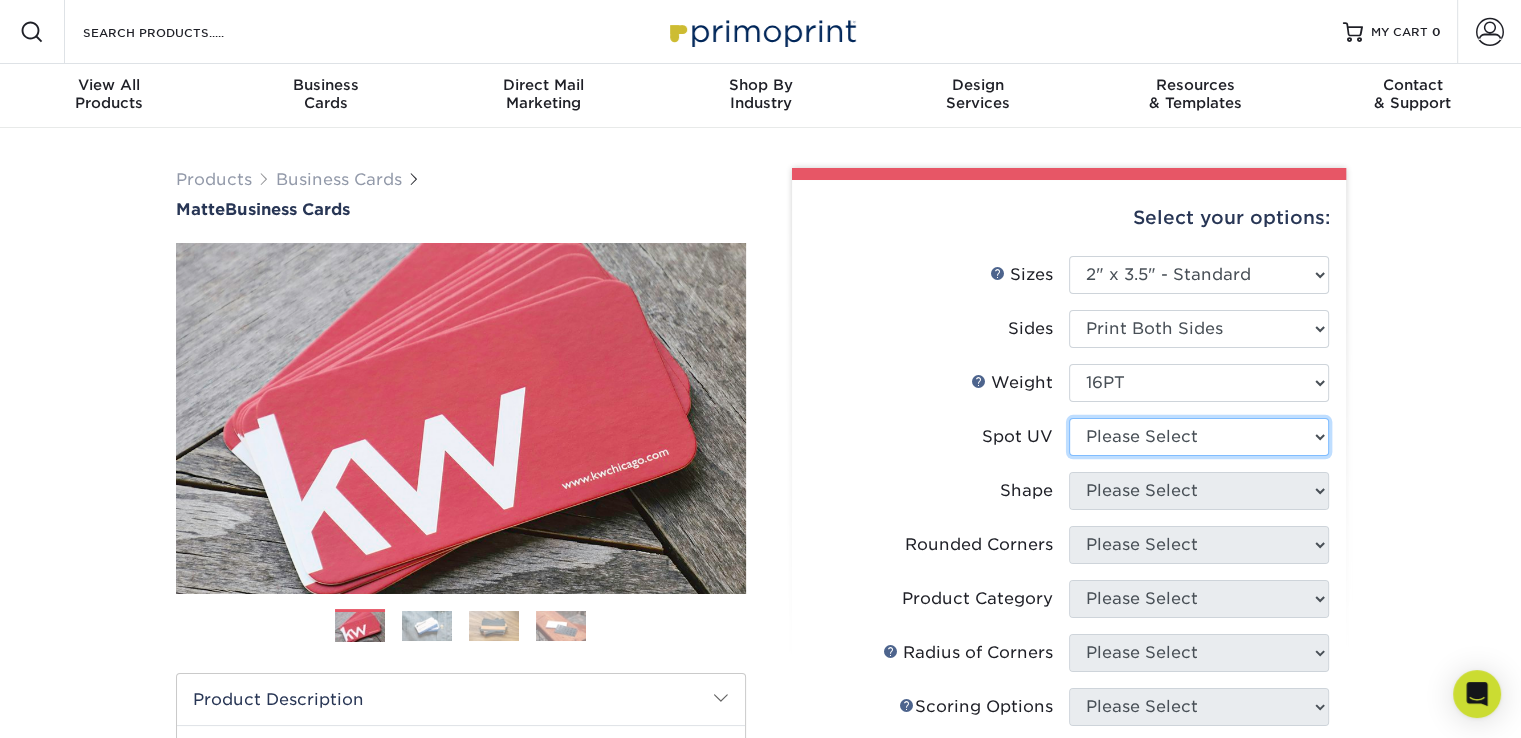 select on "3" 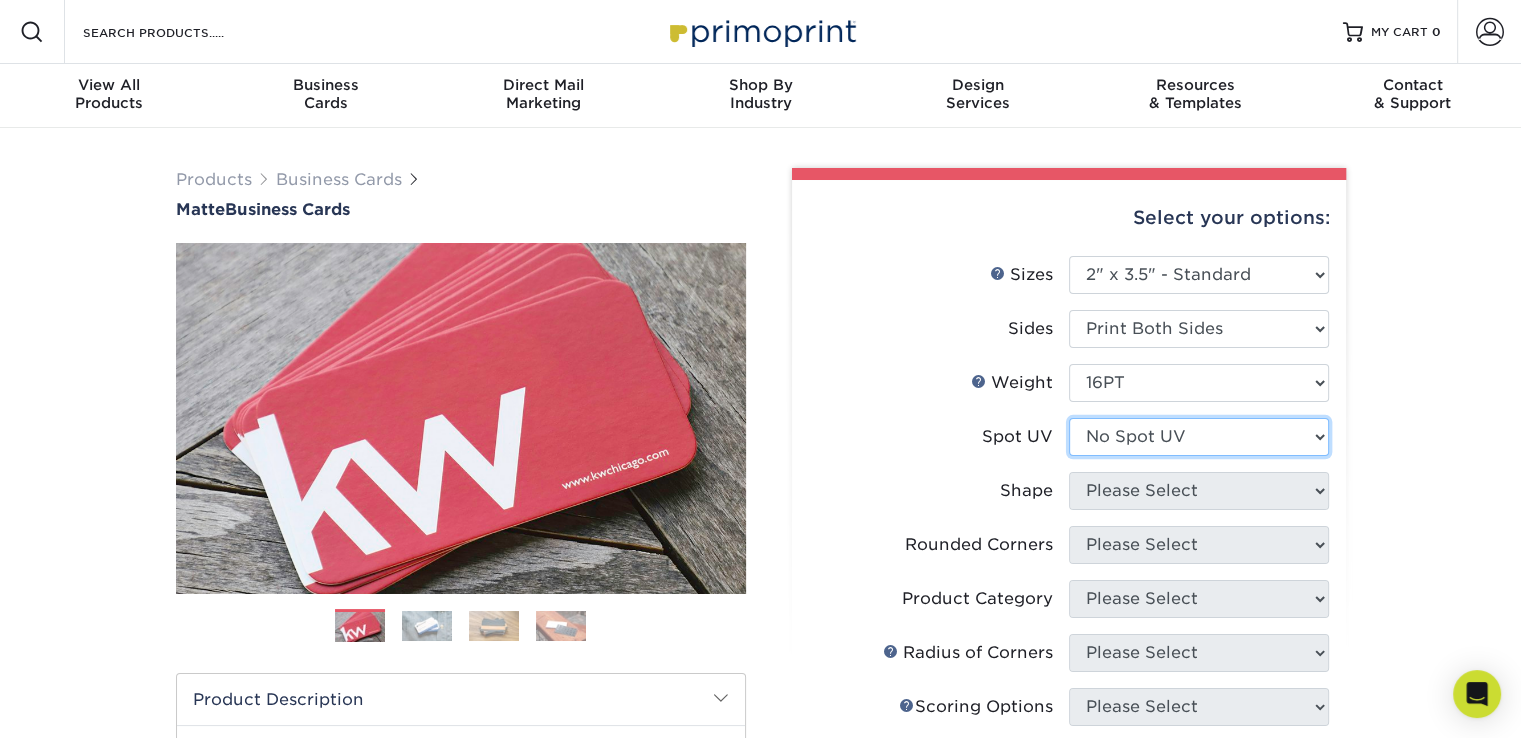 click on "Please Select No Spot UV Front and Back (Both Sides) Front Only Back Only" at bounding box center (1199, 437) 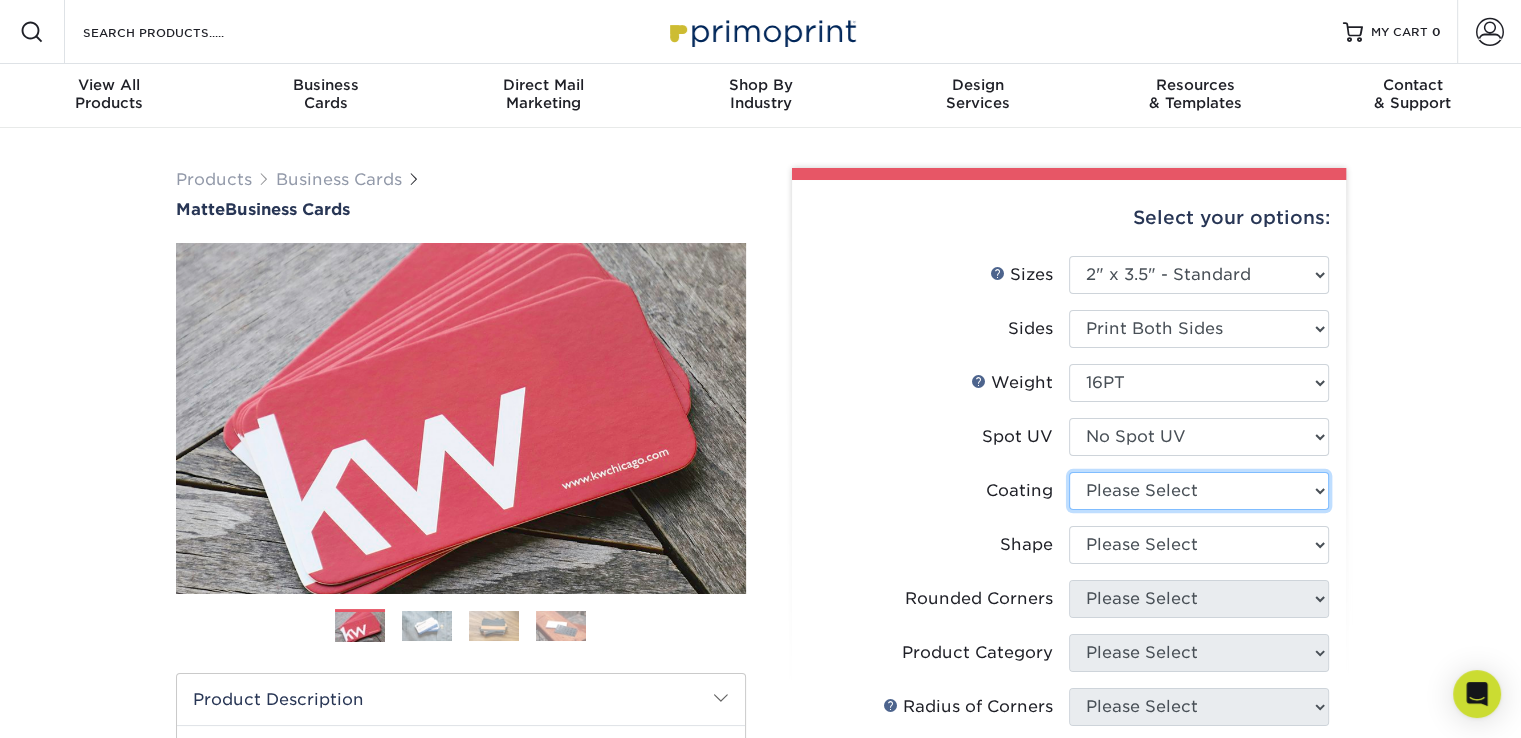 click at bounding box center (1199, 491) 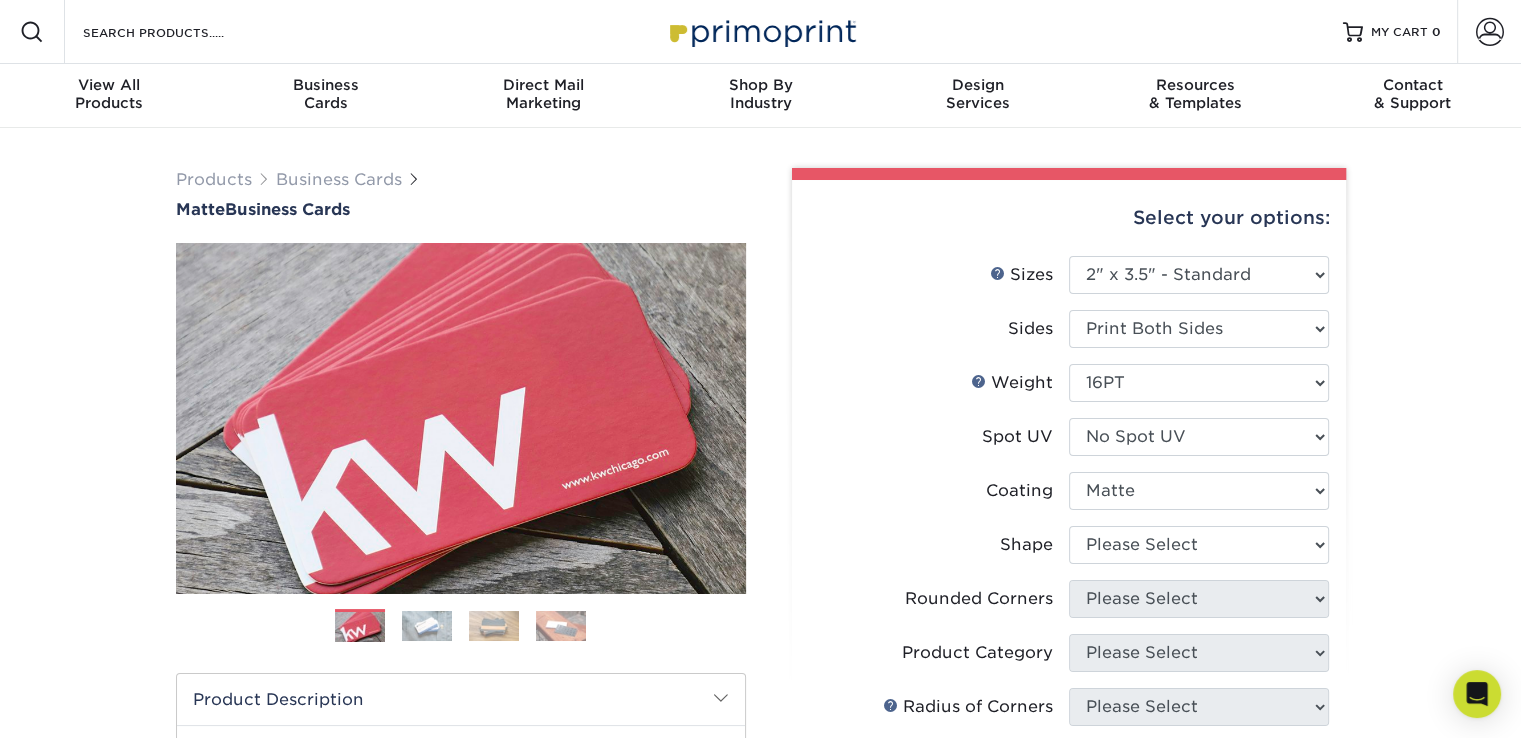 click at bounding box center (1199, 491) 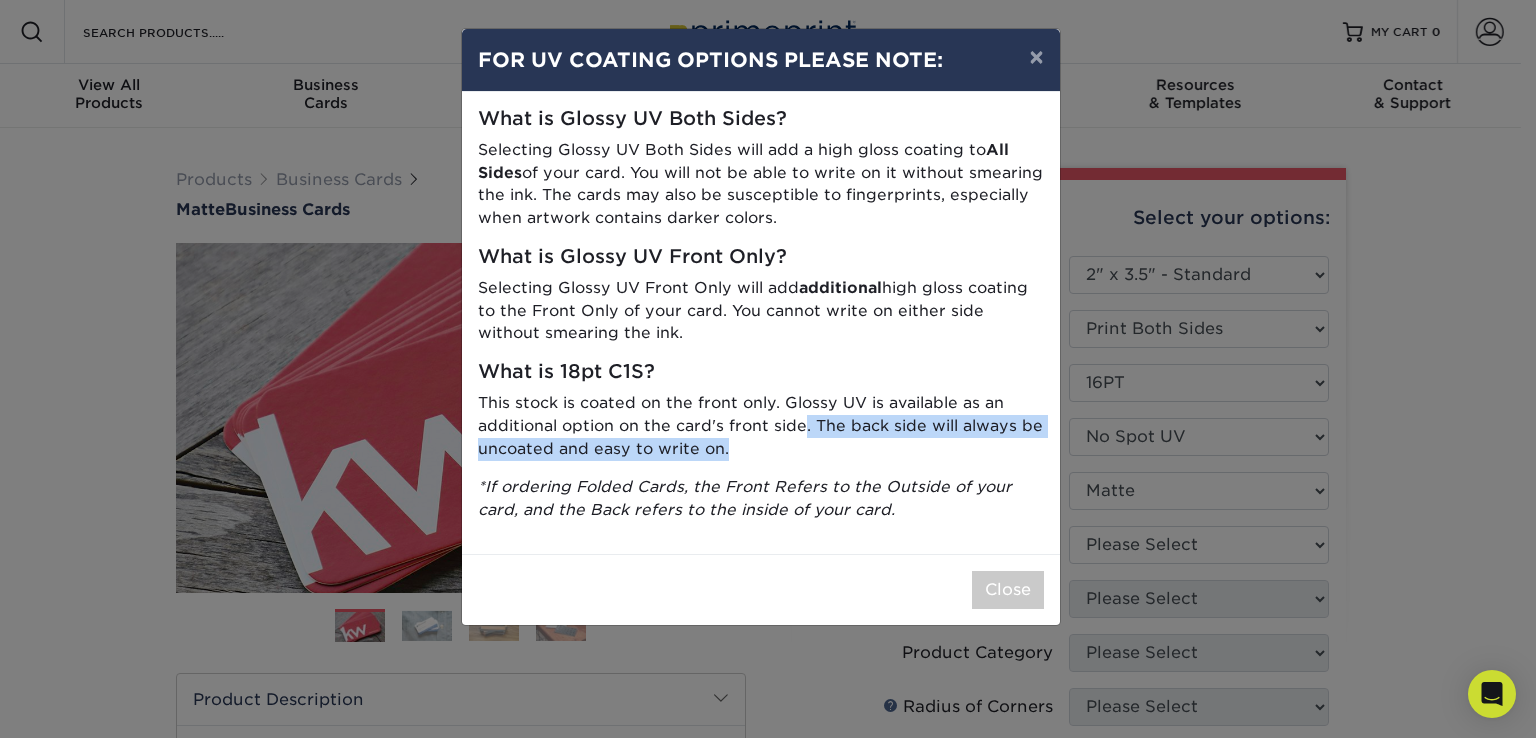 click on "This stock is coated on the front only. Glossy UV is available as an additional option on the card's front side. The back side will always be uncoated and easy to write on." at bounding box center (761, 426) 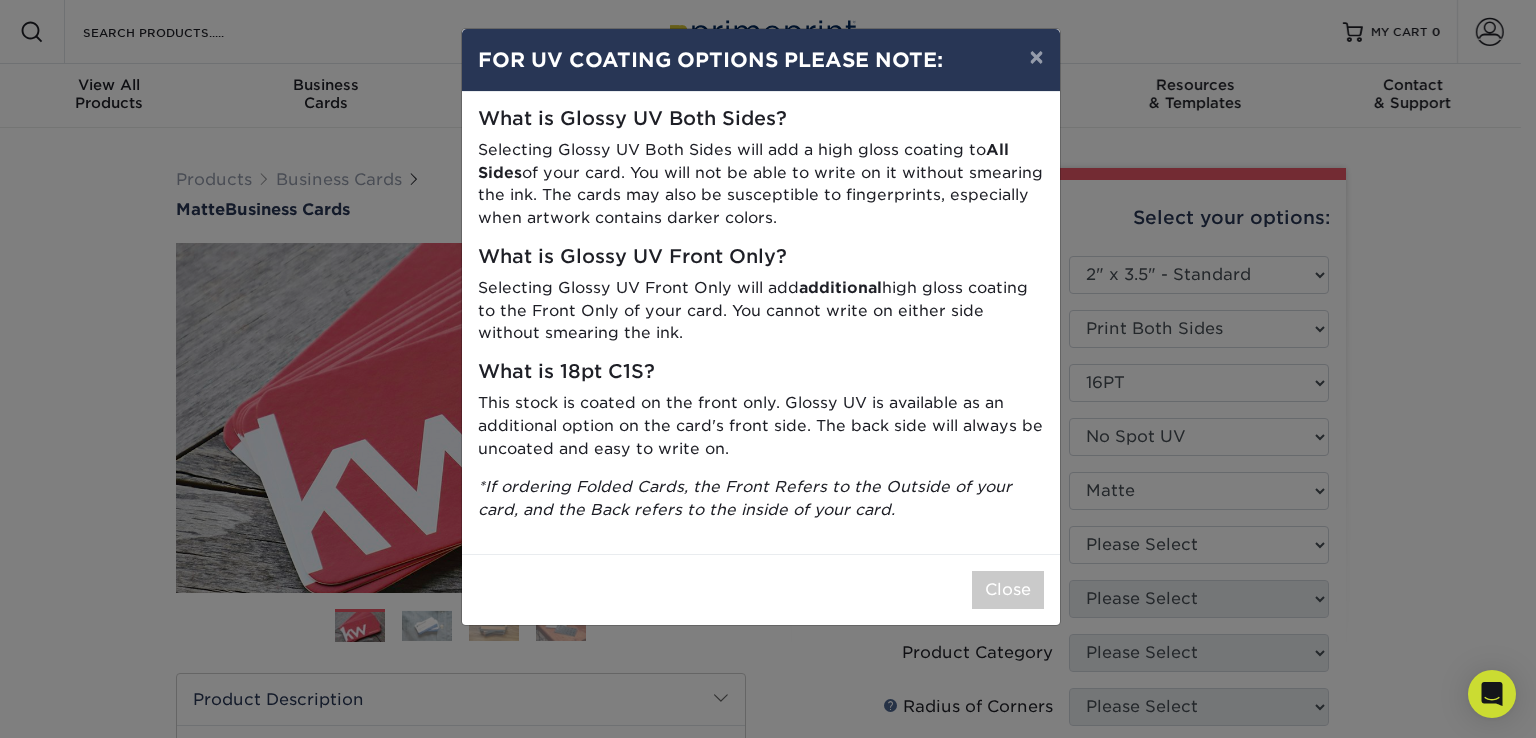 click on "This stock is coated on the front only. Glossy UV is available as an additional option on the card's front side. The back side will always be uncoated and easy to write on." at bounding box center (761, 426) 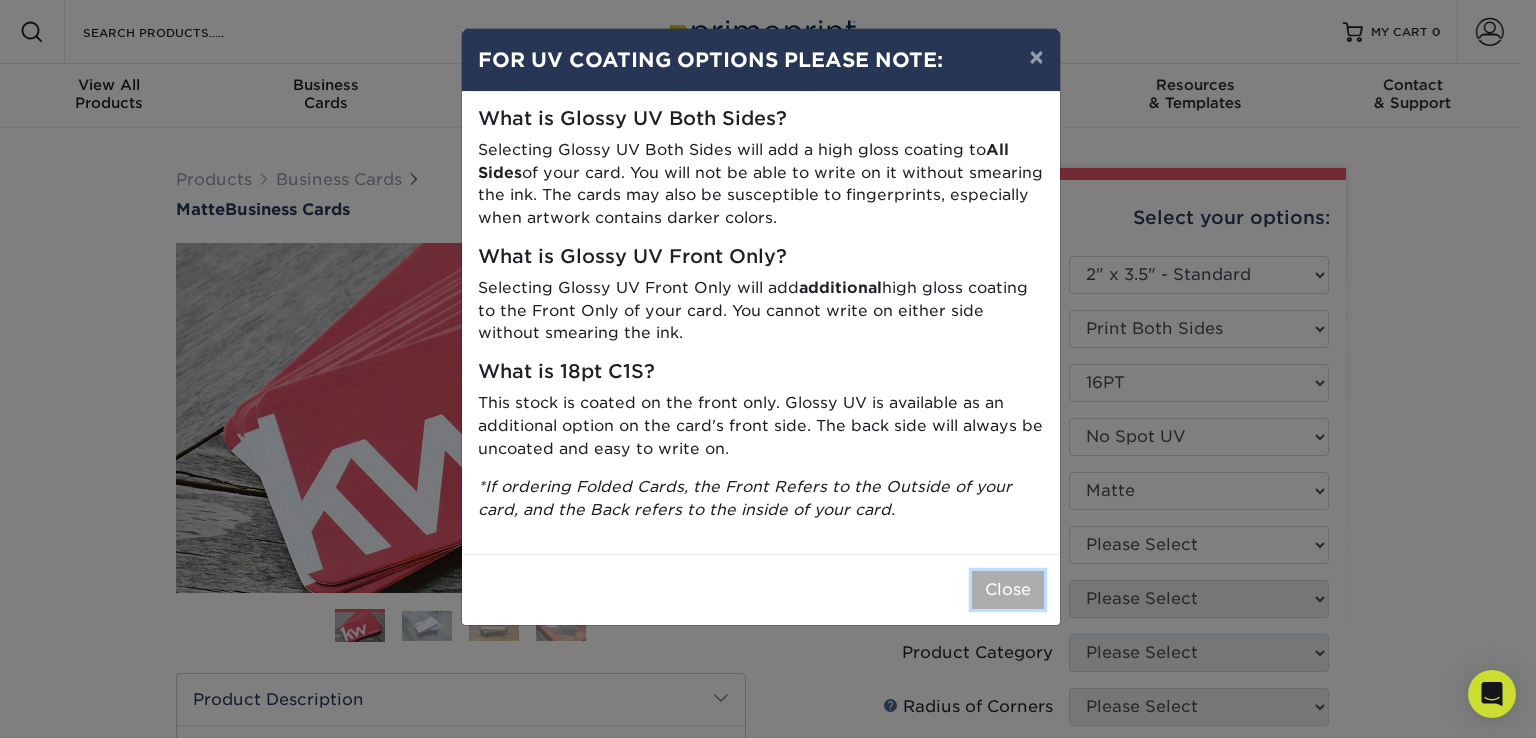 click on "Close" at bounding box center (1008, 590) 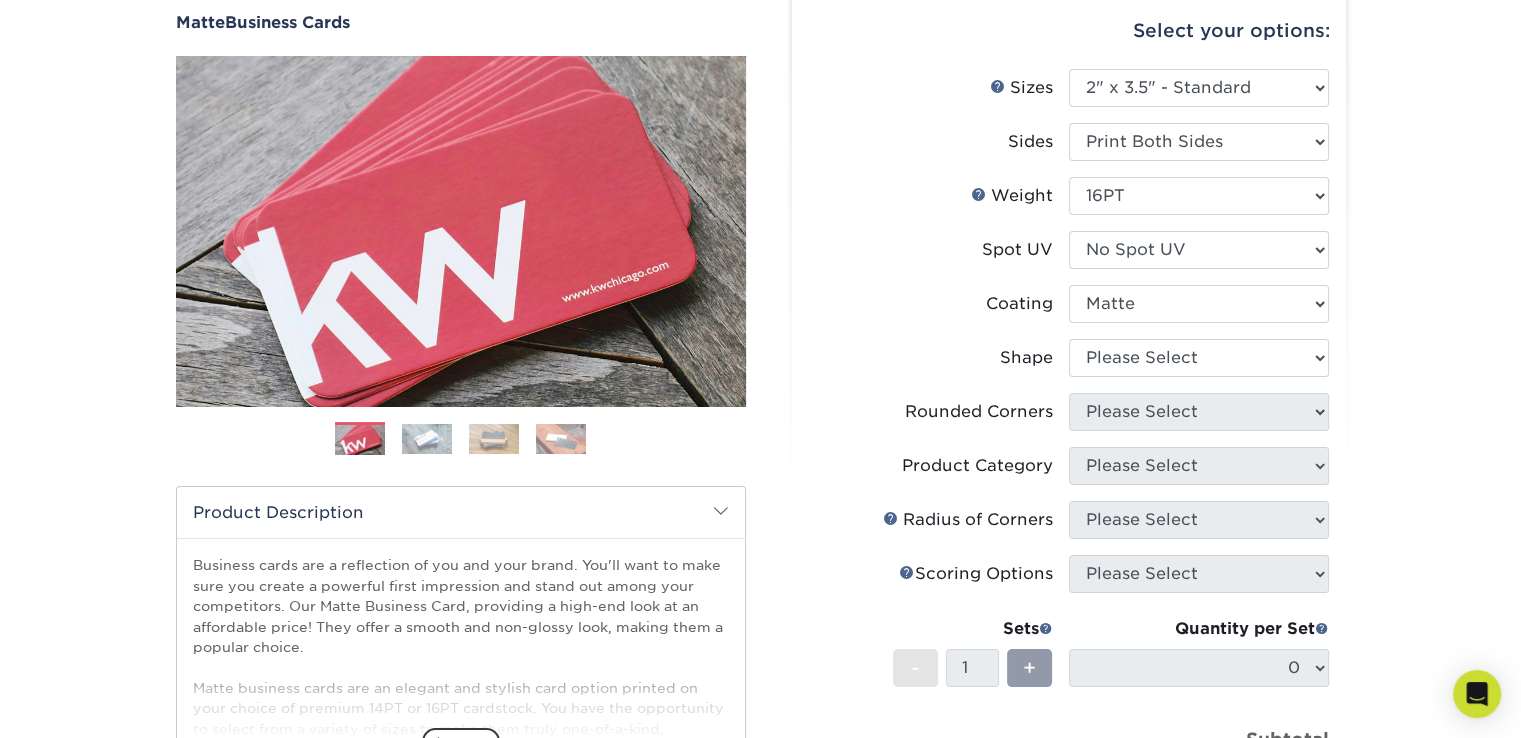 scroll, scrollTop: 200, scrollLeft: 0, axis: vertical 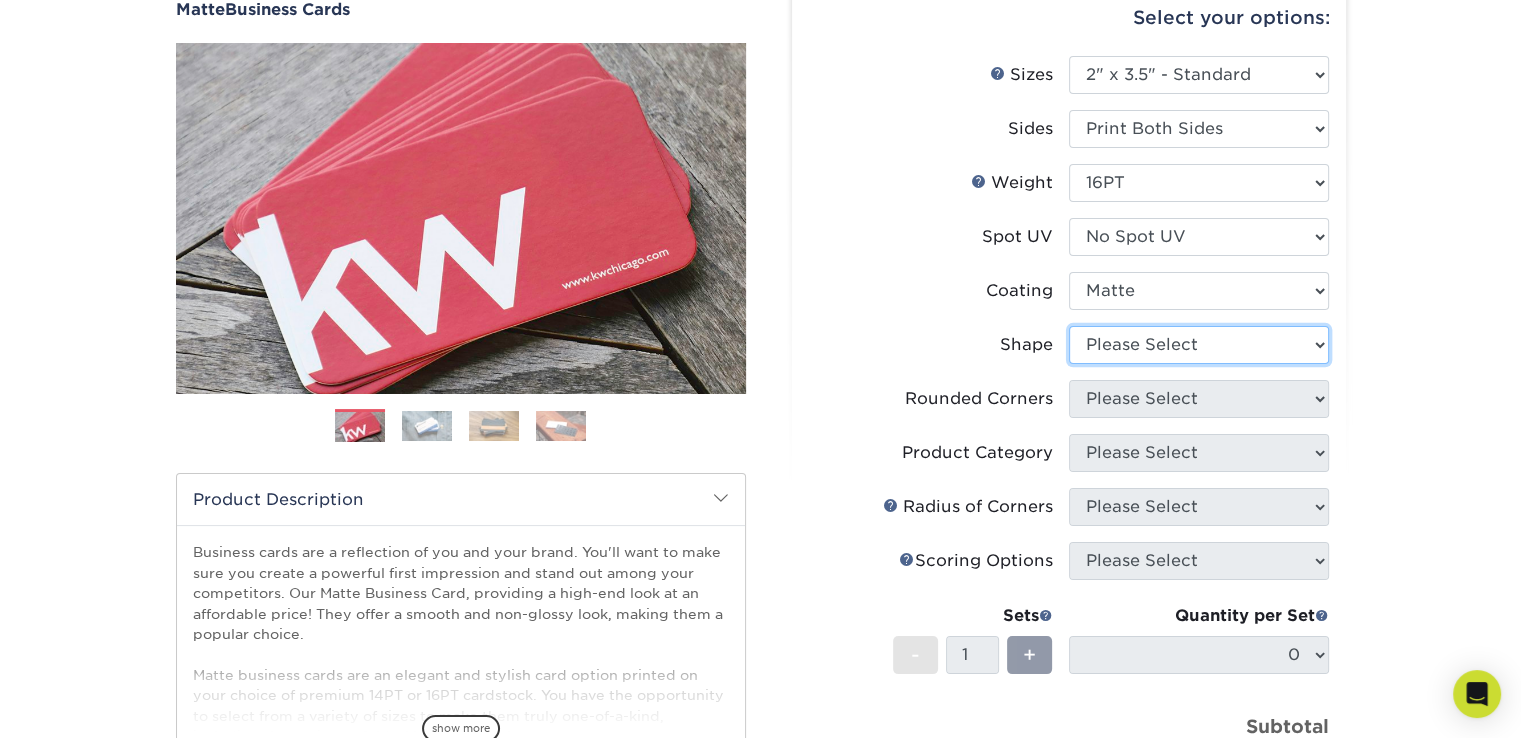 click on "Please Select Standard Oval" at bounding box center [1199, 345] 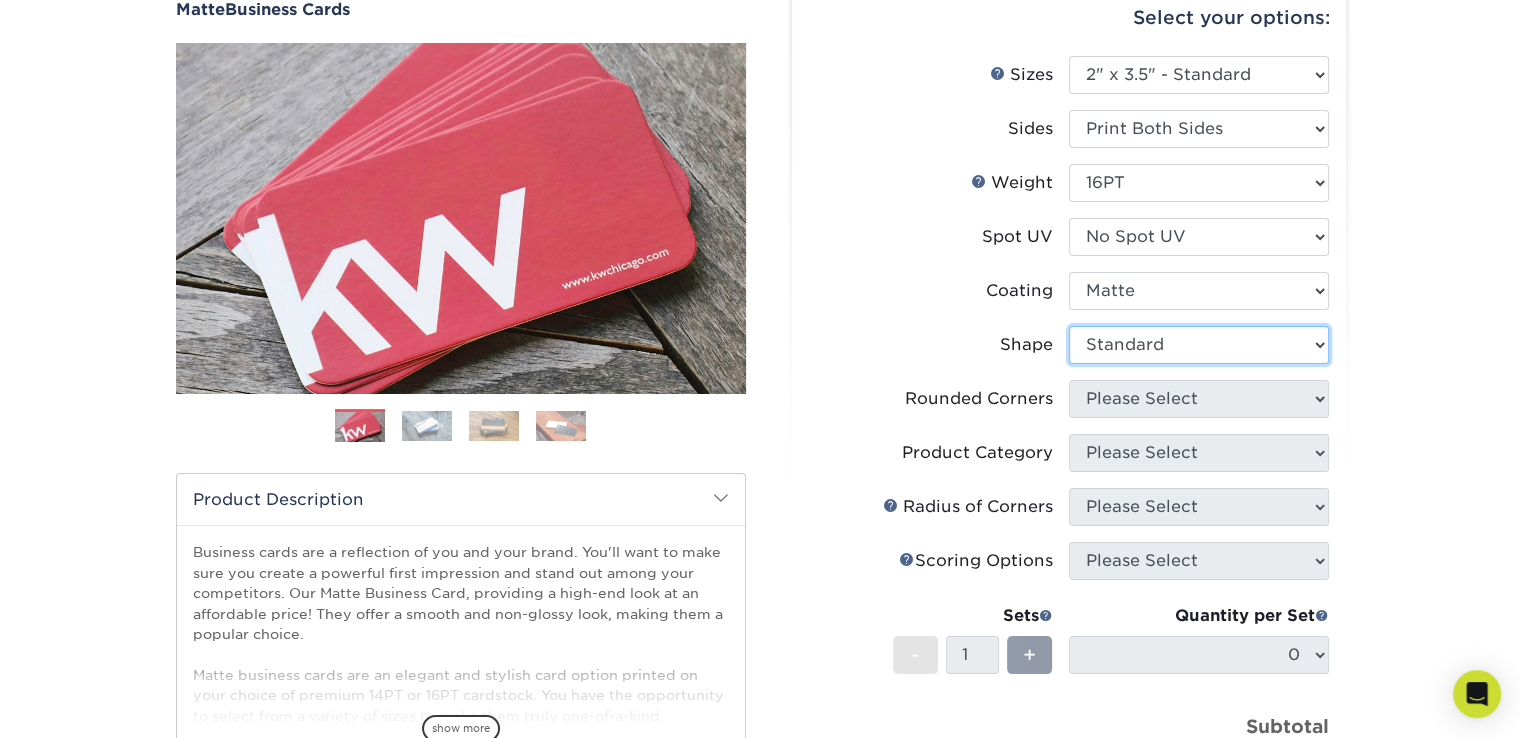click on "Please Select Standard Oval" at bounding box center (1199, 345) 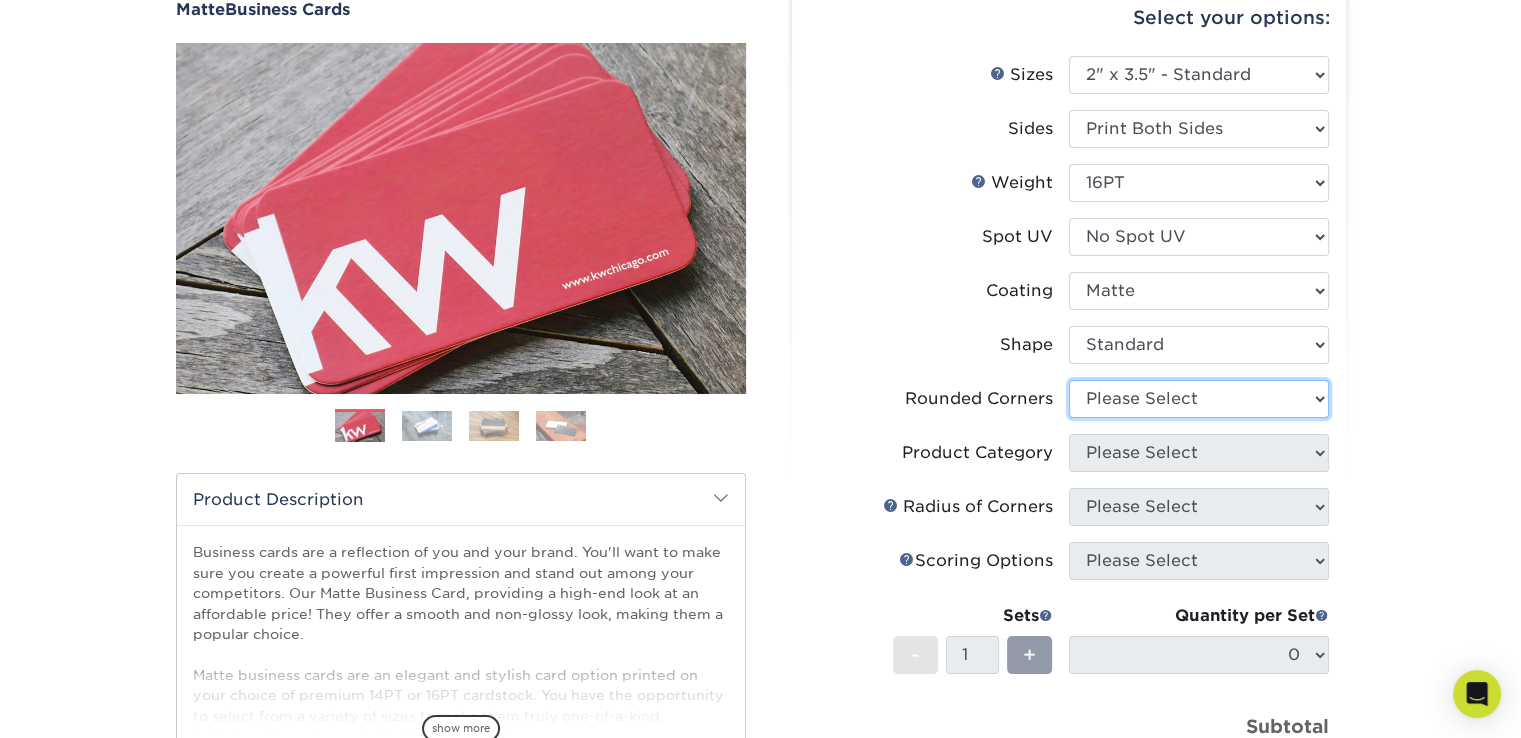 click on "Please Select
Yes - Round 2 Corners                                                    Yes - Round 4 Corners                                                    No" at bounding box center [1199, 399] 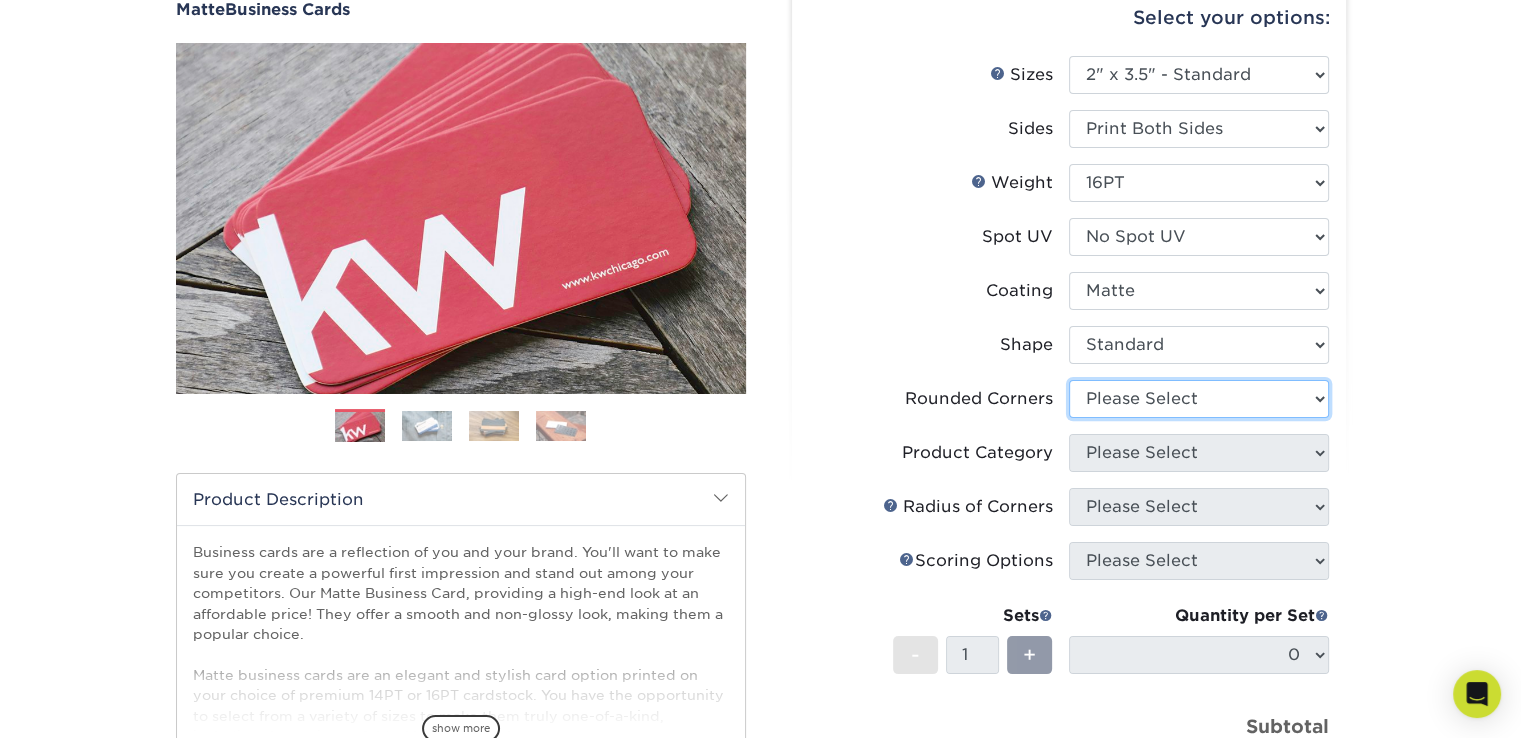 select on "0" 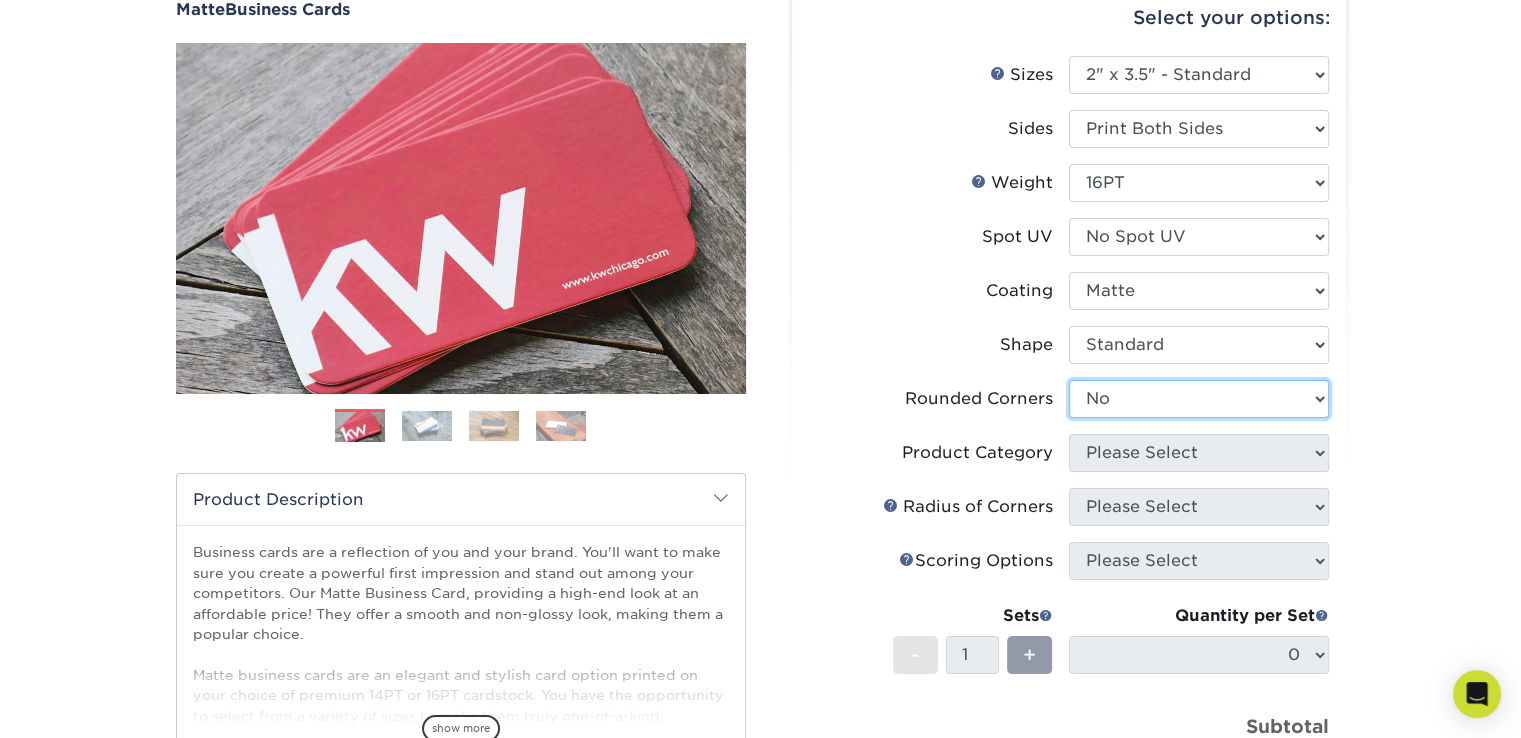 click on "Please Select
Yes - Round 2 Corners                                                    Yes - Round 4 Corners                                                    No" at bounding box center (1199, 399) 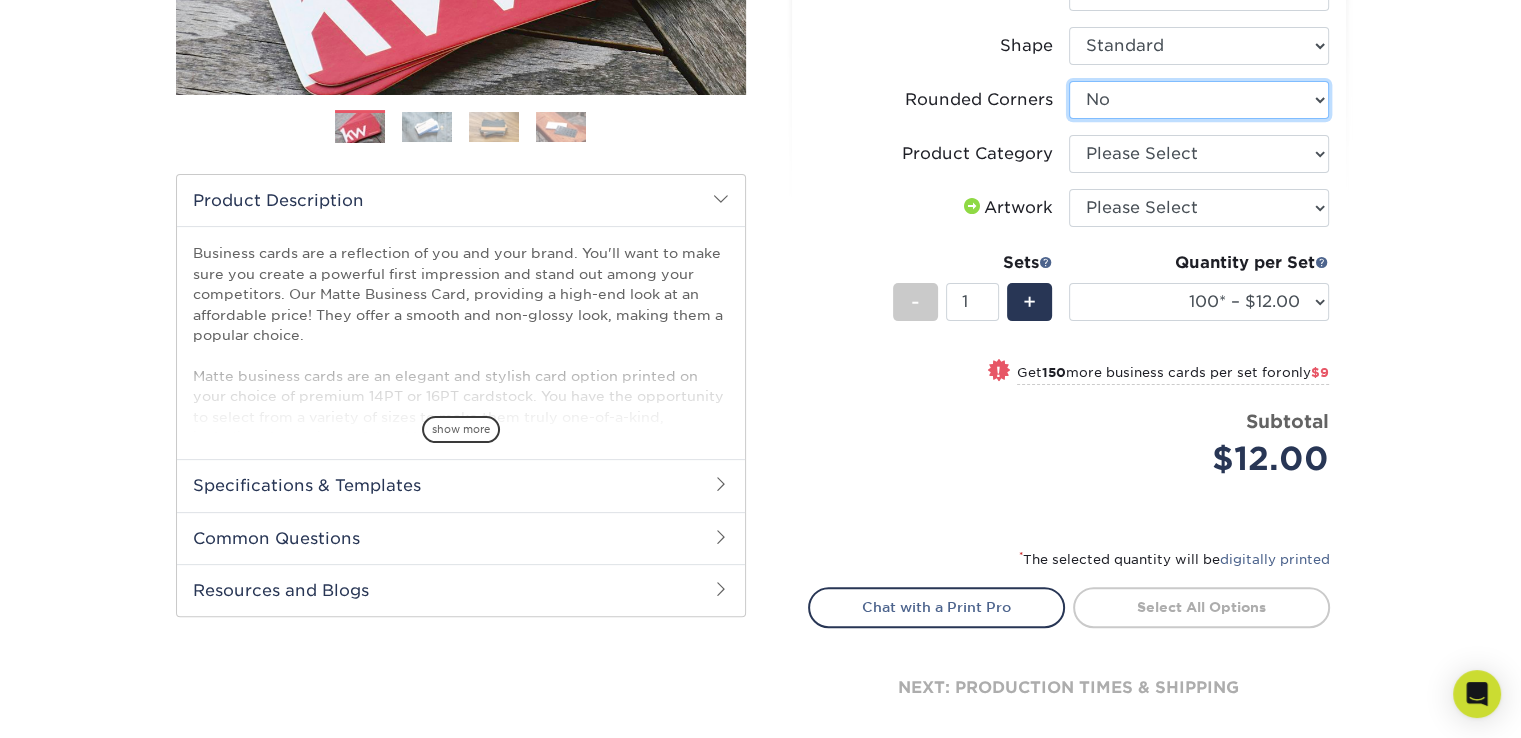 scroll, scrollTop: 500, scrollLeft: 0, axis: vertical 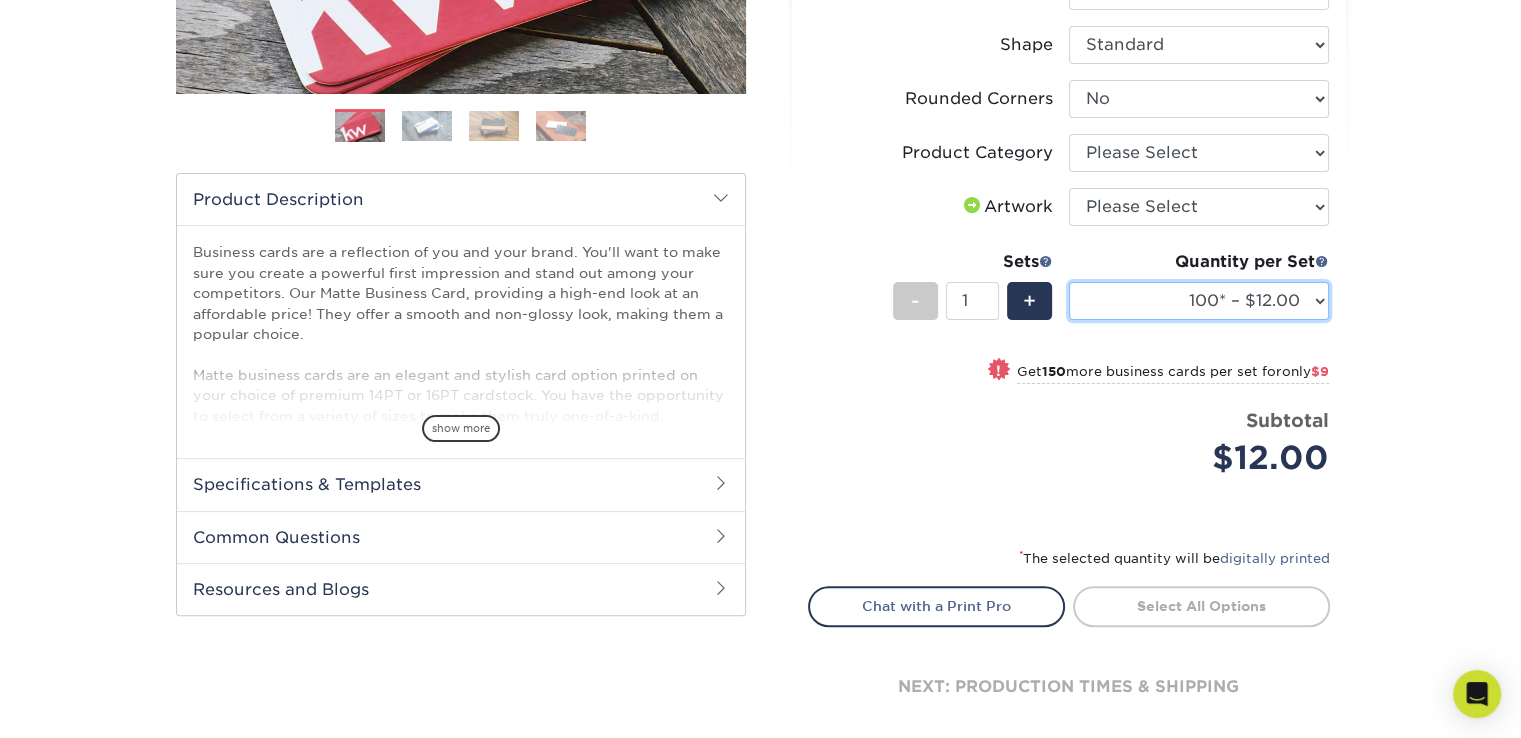 click on "100* – $12.00 250* – $21.00 500 – $42.00 1000 – $53.00 (free shipping*) 2500 – $95.00 (free shipping*) 5000 – $183.00 (free shipping*) 7500 – $269.00 10000 – $321.00 15000 – $474.00 20000 – $623.00 25000 – $771.00 30000 – $919.00 35000 – $1067.00 40000 – $1215.00 45000 – $1358.00 50000 – $1501.00 55000 – $1640.00 60000 – $1783.00 65000 – $1926.00 70000 – $2064.00 75000 – $2202.00 80000 – $2341.00 85000 – $2439.00 90000 – $2612.00 95000 – $2750.00 100000 – $2879.00" at bounding box center (1199, 301) 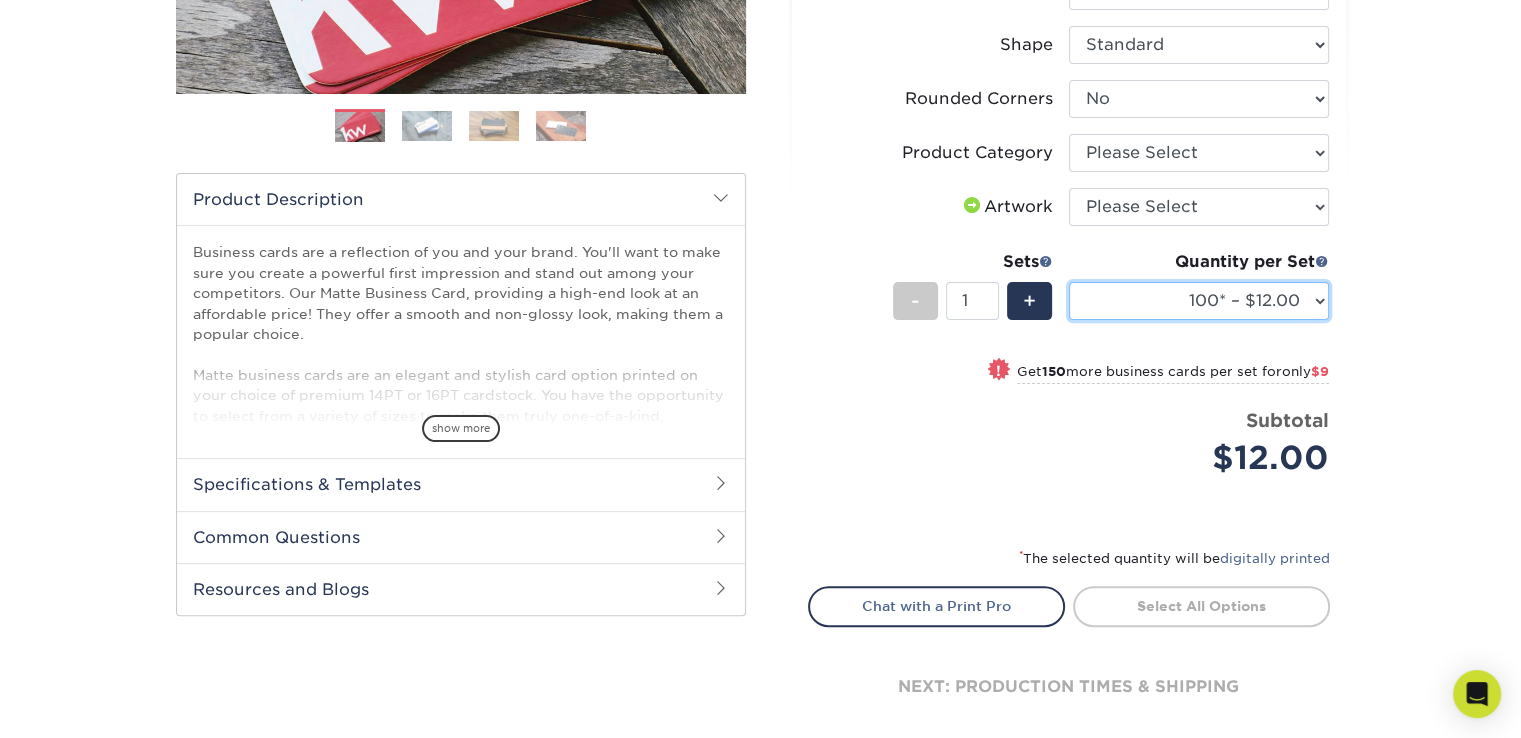 select on "250* – $21.00" 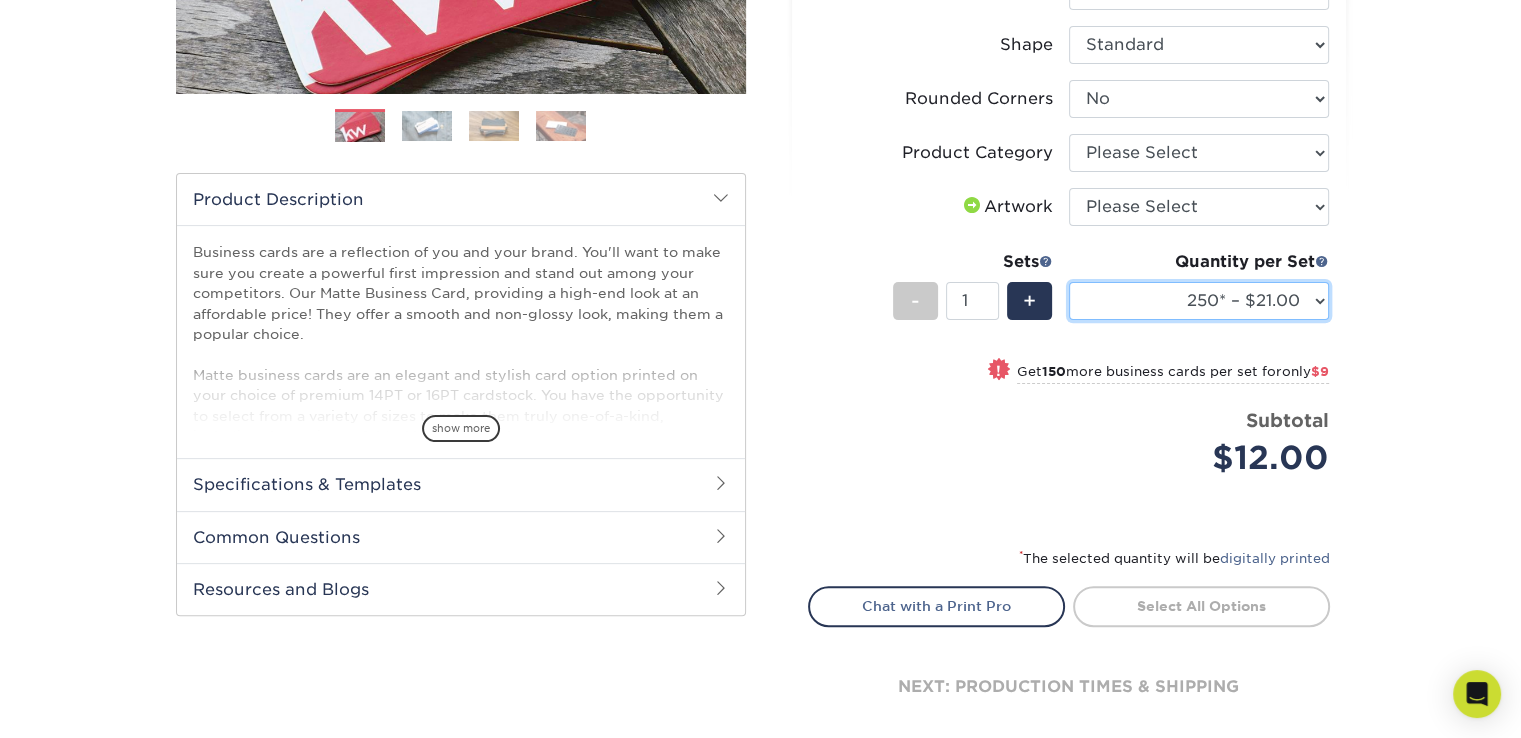 click on "100* – $12.00 250* – $21.00 500 – $42.00 1000 – $53.00 (free shipping*) 2500 – $95.00 (free shipping*) 5000 – $183.00 (free shipping*) 7500 – $269.00 10000 – $321.00 15000 – $474.00 20000 – $623.00 25000 – $771.00 30000 – $919.00 35000 – $1067.00 40000 – $1215.00 45000 – $1358.00 50000 – $1501.00 55000 – $1640.00 60000 – $1783.00 65000 – $1926.00 70000 – $2064.00 75000 – $2202.00 80000 – $2341.00 85000 – $2439.00 90000 – $2612.00 95000 – $2750.00 100000 – $2879.00" at bounding box center (1199, 301) 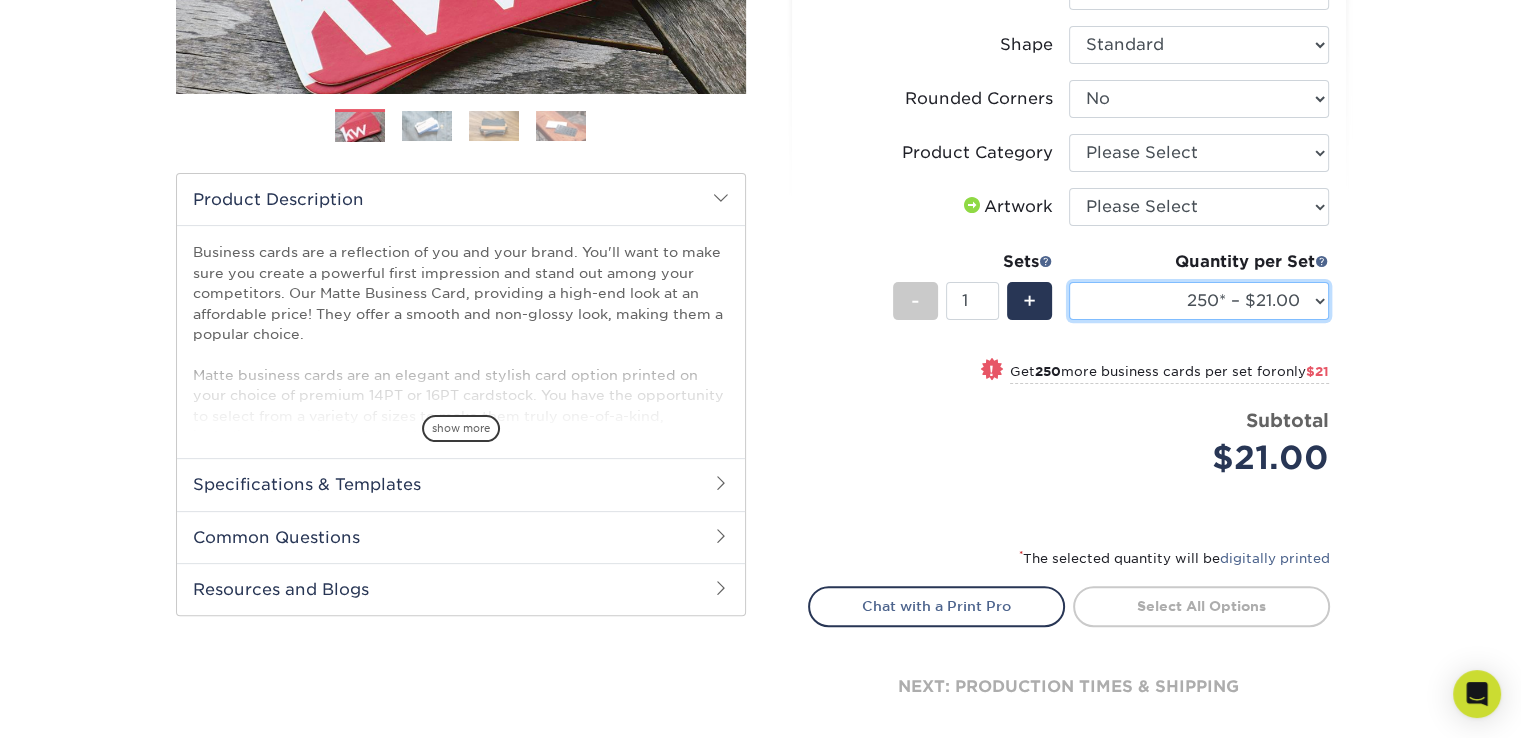 click on "100* – $12.00 250* – $21.00 500 – $42.00 1000 – $53.00 2500 – $95.00 5000 – $183.00 7500 – $269.00 10000 – $321.00 15000 – $474.00 20000 – $623.00 25000 – $771.00 30000 – $919.00 35000 – $1067.00 40000 – $1215.00 45000 – $1358.00 50000 – $1501.00 55000 – $1640.00 60000 – $1783.00 65000 – $1926.00 70000 – $2064.00 75000 – $2202.00 80000 – $2341.00 85000 – $2439.00 90000 – $2612.00 95000 – $2750.00 100000 – $2879.00" at bounding box center [1199, 301] 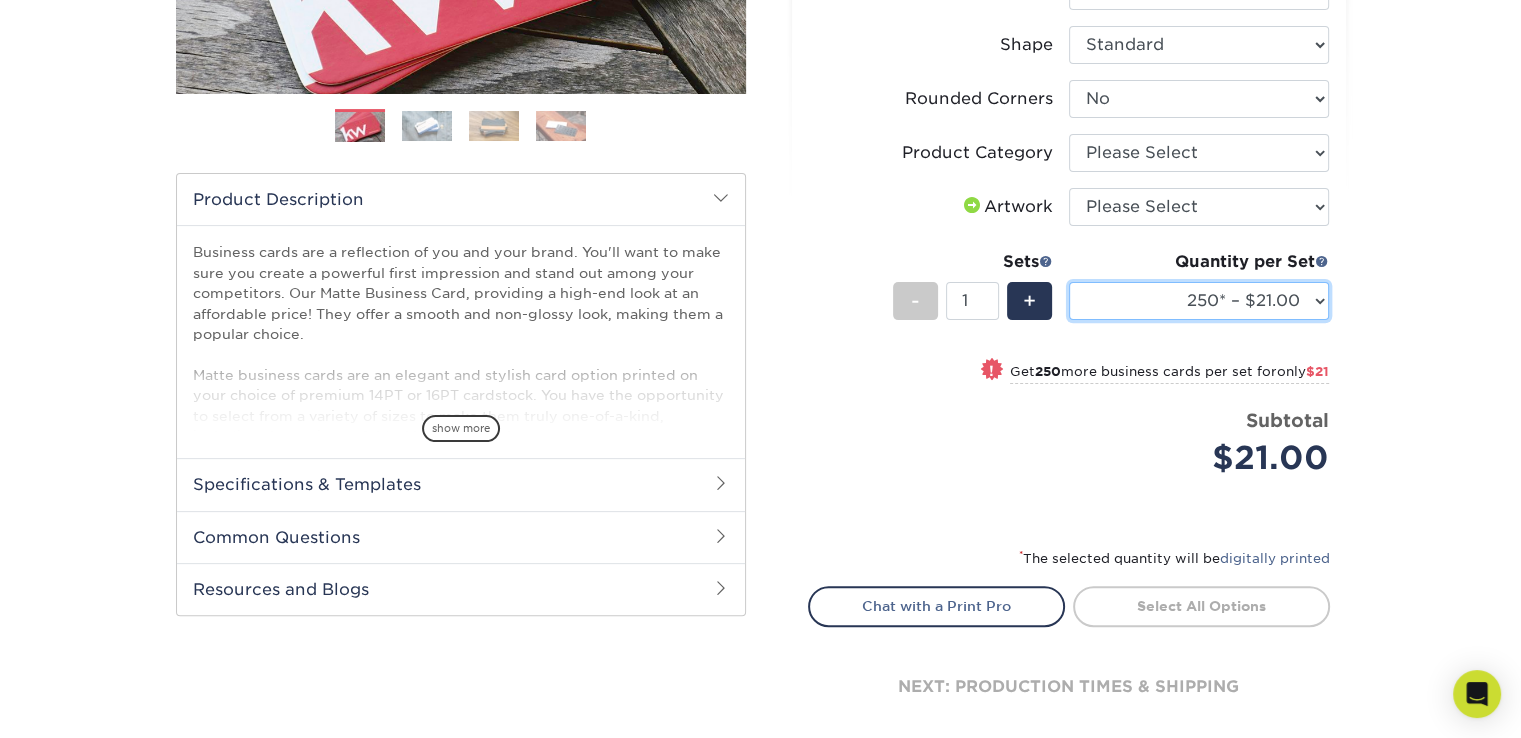 click on "100* – $12.00 250* – $21.00 500 – $42.00 1000 – $53.00 2500 – $95.00 5000 – $183.00 7500 – $269.00 10000 – $321.00 15000 – $474.00 20000 – $623.00 25000 – $771.00 30000 – $919.00 35000 – $1067.00 40000 – $1215.00 45000 – $1358.00 50000 – $1501.00 55000 – $1640.00 60000 – $1783.00 65000 – $1926.00 70000 – $2064.00 75000 – $2202.00 80000 – $2341.00 85000 – $2439.00 90000 – $2612.00 95000 – $2750.00 100000 – $2879.00" at bounding box center [1199, 301] 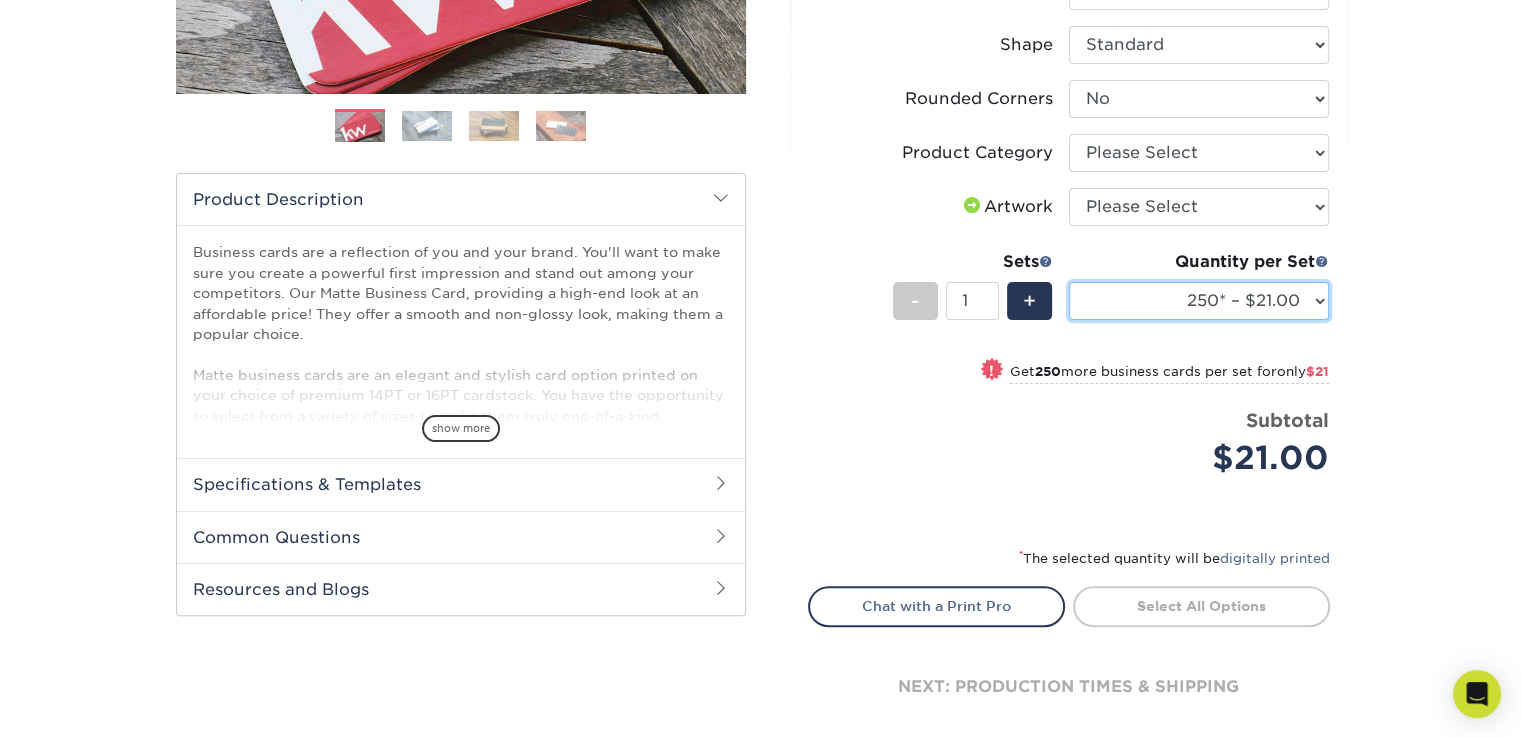 click on "100* – $12.00 250* – $21.00 500 – $42.00 1000 – $53.00 2500 – $95.00 5000 – $183.00 7500 – $269.00 10000 – $321.00 15000 – $474.00 20000 – $623.00 25000 – $771.00 30000 – $919.00 35000 – $1067.00 40000 – $1215.00 45000 – $1358.00 50000 – $1501.00 55000 – $1640.00 60000 – $1783.00 65000 – $1926.00 70000 – $2064.00 75000 – $2202.00 80000 – $2341.00 85000 – $2439.00 90000 – $2612.00 95000 – $2750.00 100000 – $2879.00" at bounding box center [1199, 301] 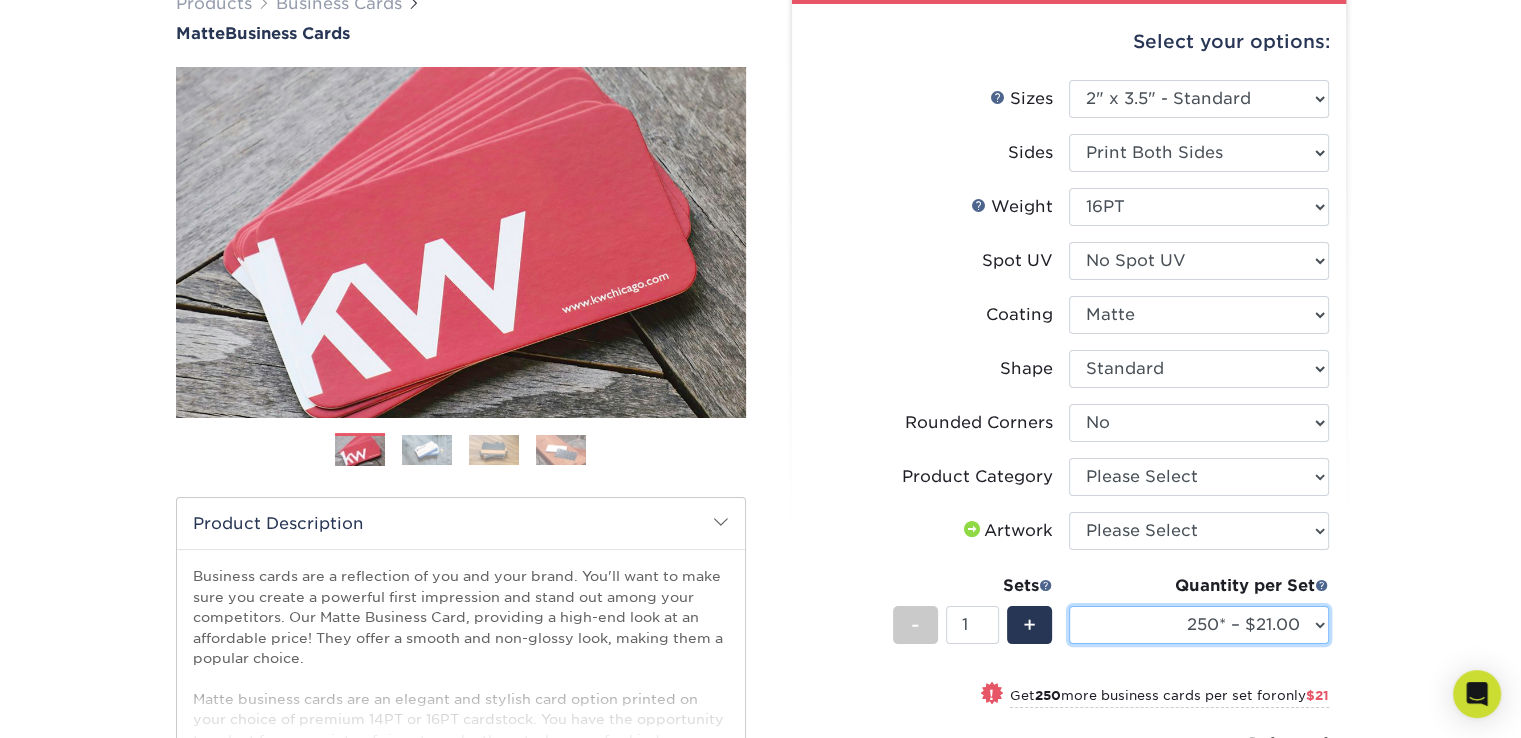 scroll, scrollTop: 200, scrollLeft: 0, axis: vertical 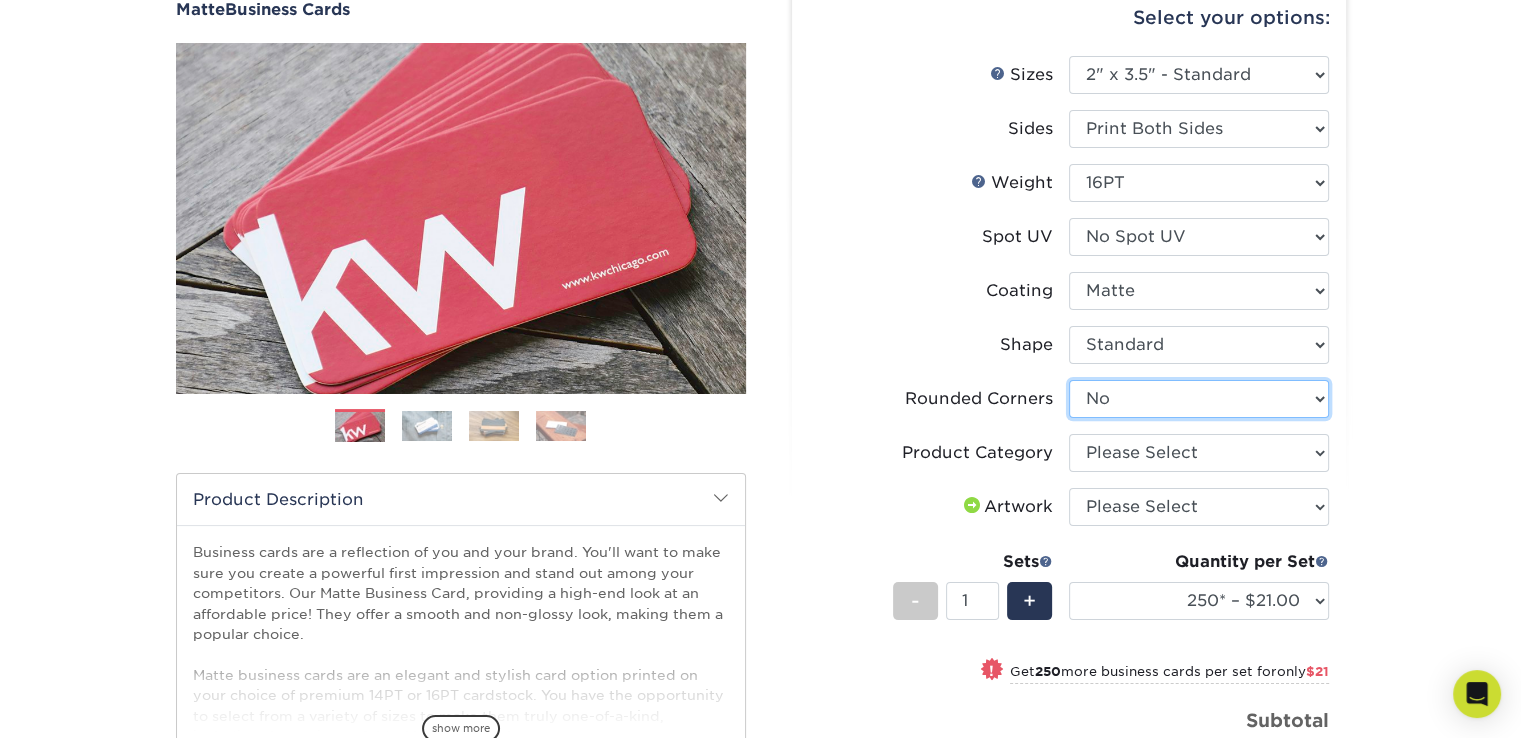 click on "Please Select
Yes - Round 2 Corners                                                    Yes - Round 4 Corners                                                    No" at bounding box center [1199, 399] 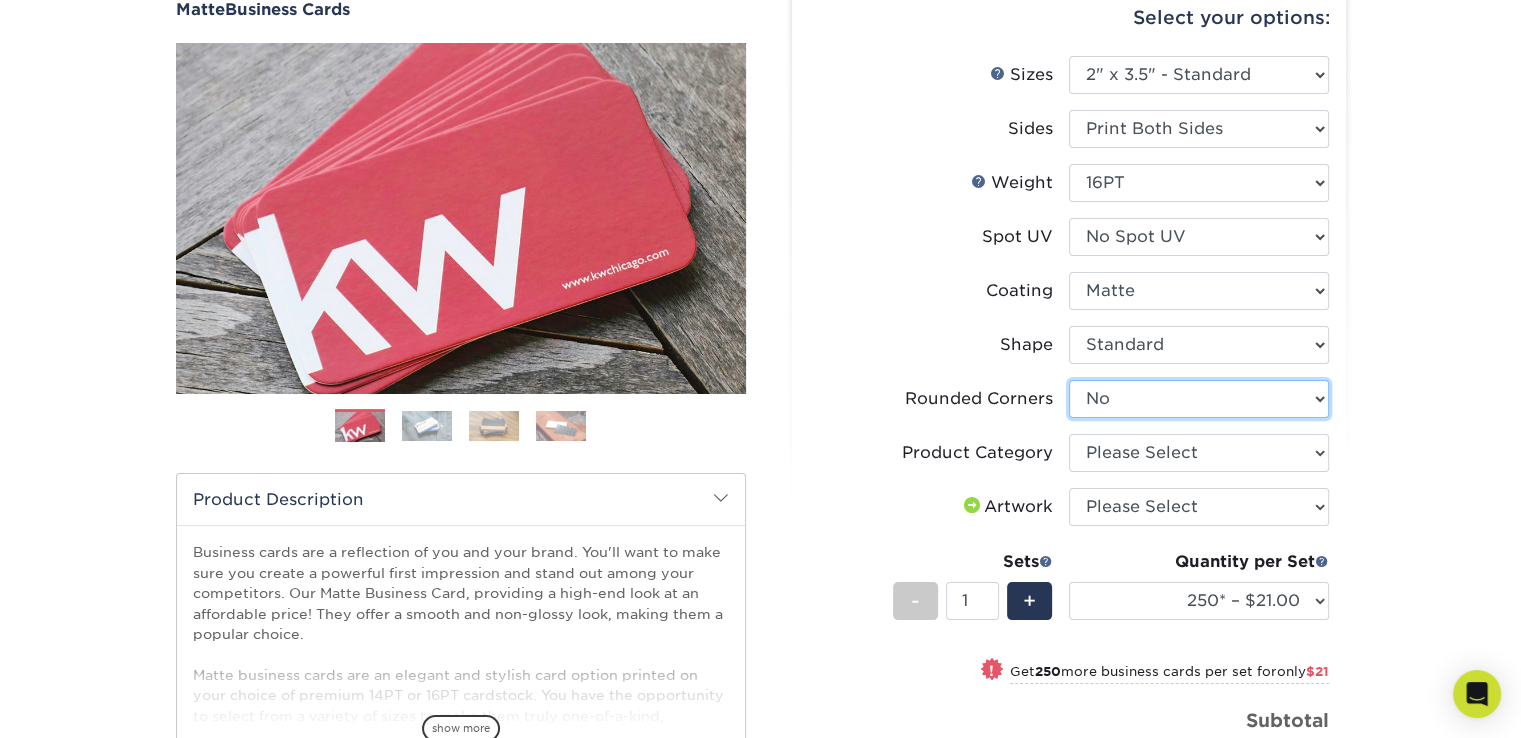 select on "7672df9e-0e0a-464d-8e1f-920c575e4da3" 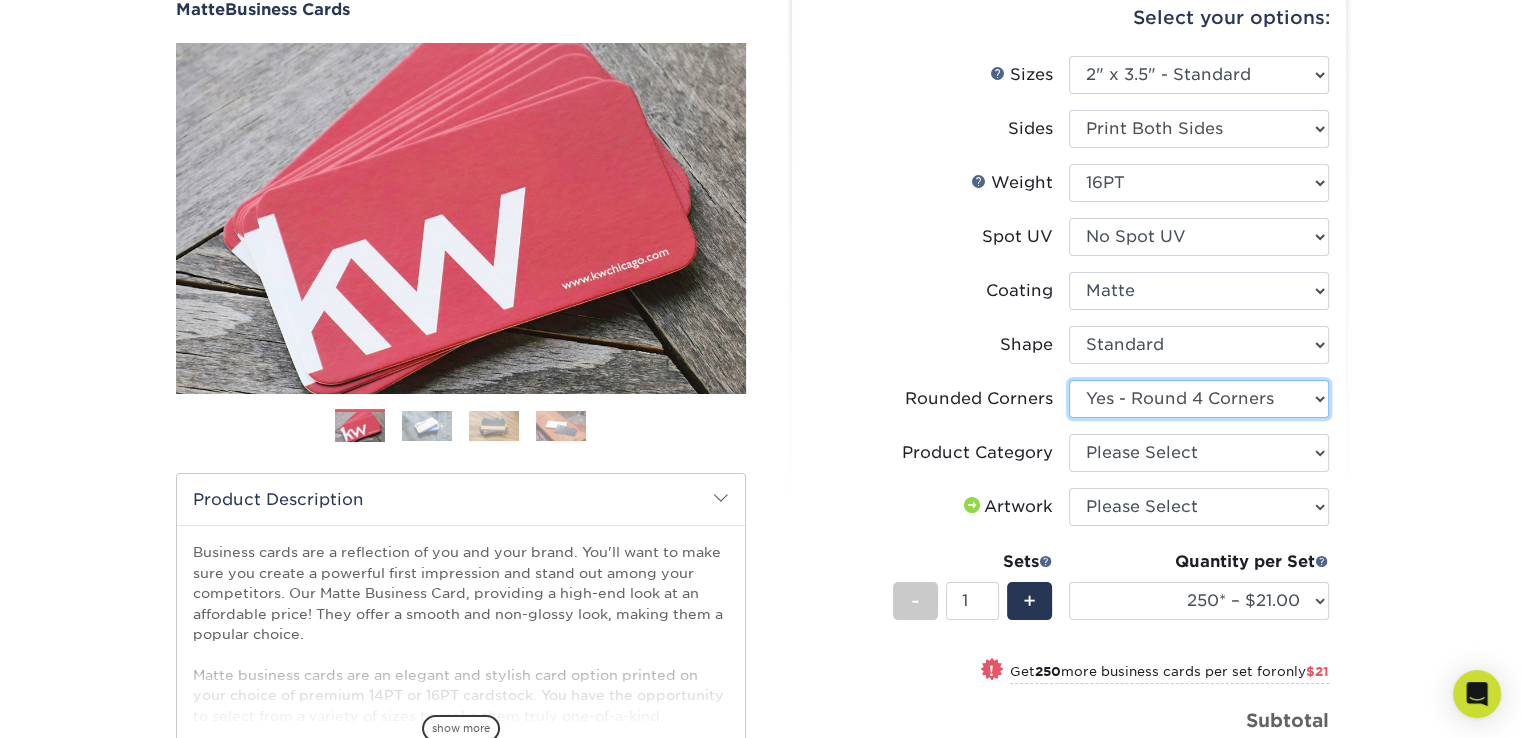 click on "Please Select
Yes - Round 2 Corners                                                    Yes - Round 4 Corners                                                    No" at bounding box center [1199, 399] 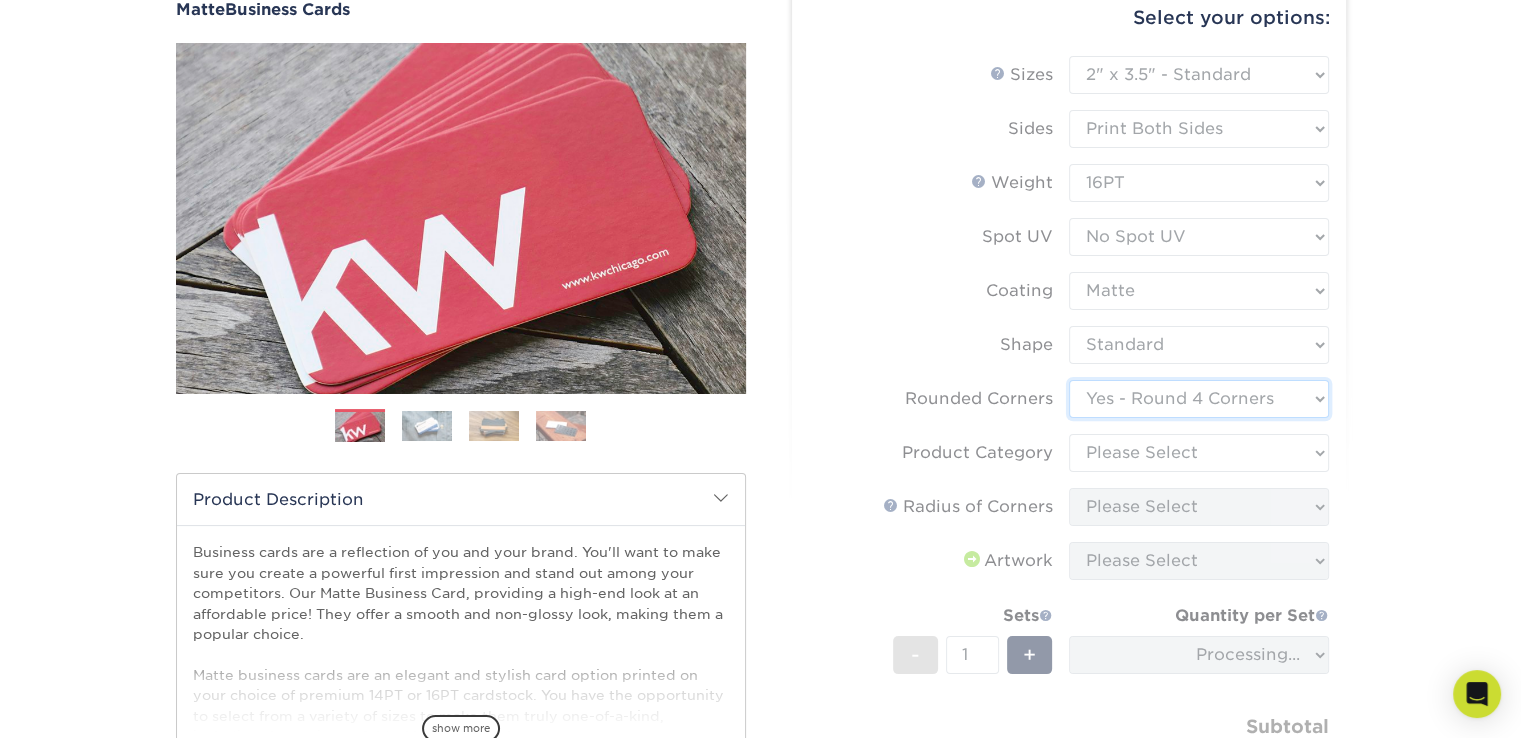 scroll, scrollTop: 400, scrollLeft: 0, axis: vertical 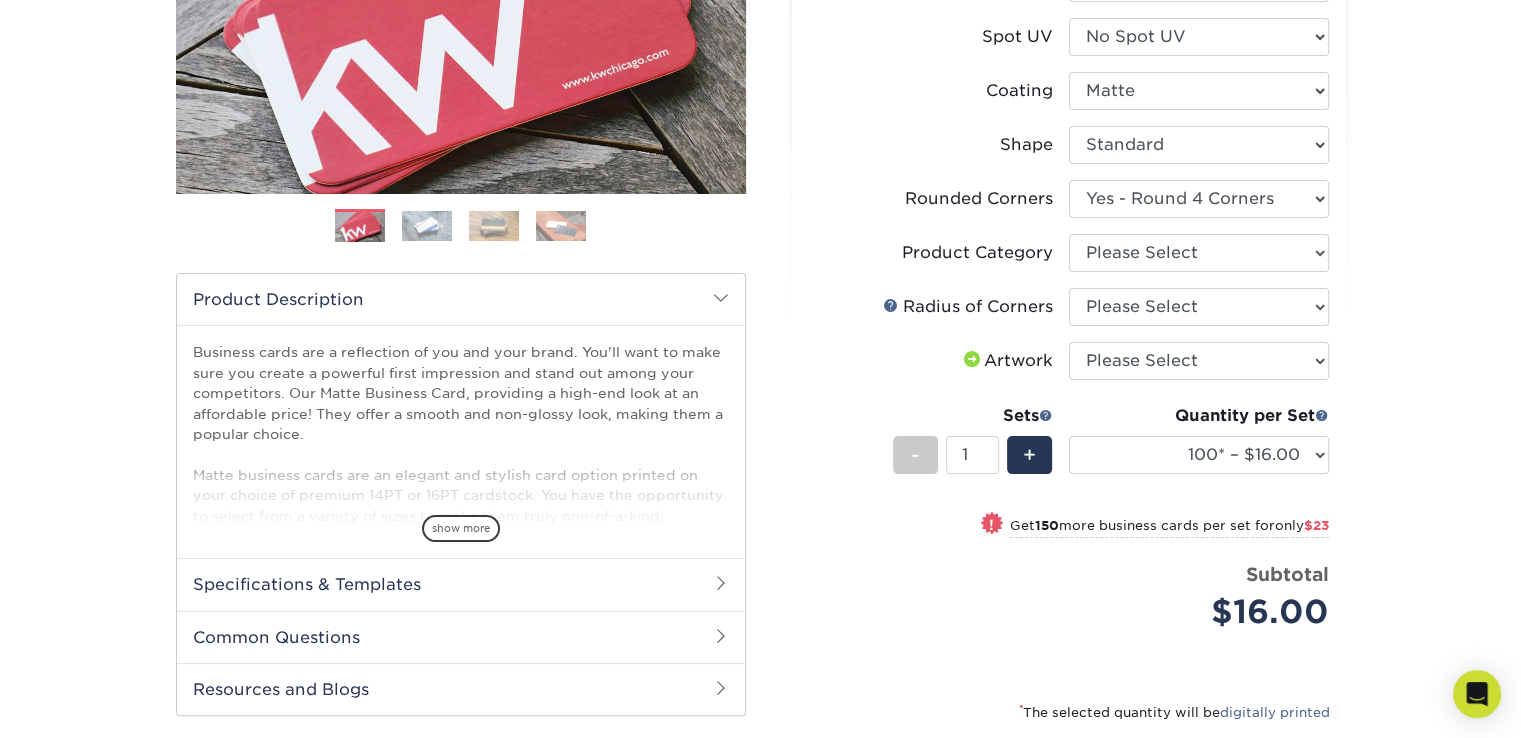 drag, startPoint x: 1195, startPoint y: 416, endPoint x: 1192, endPoint y: 432, distance: 16.27882 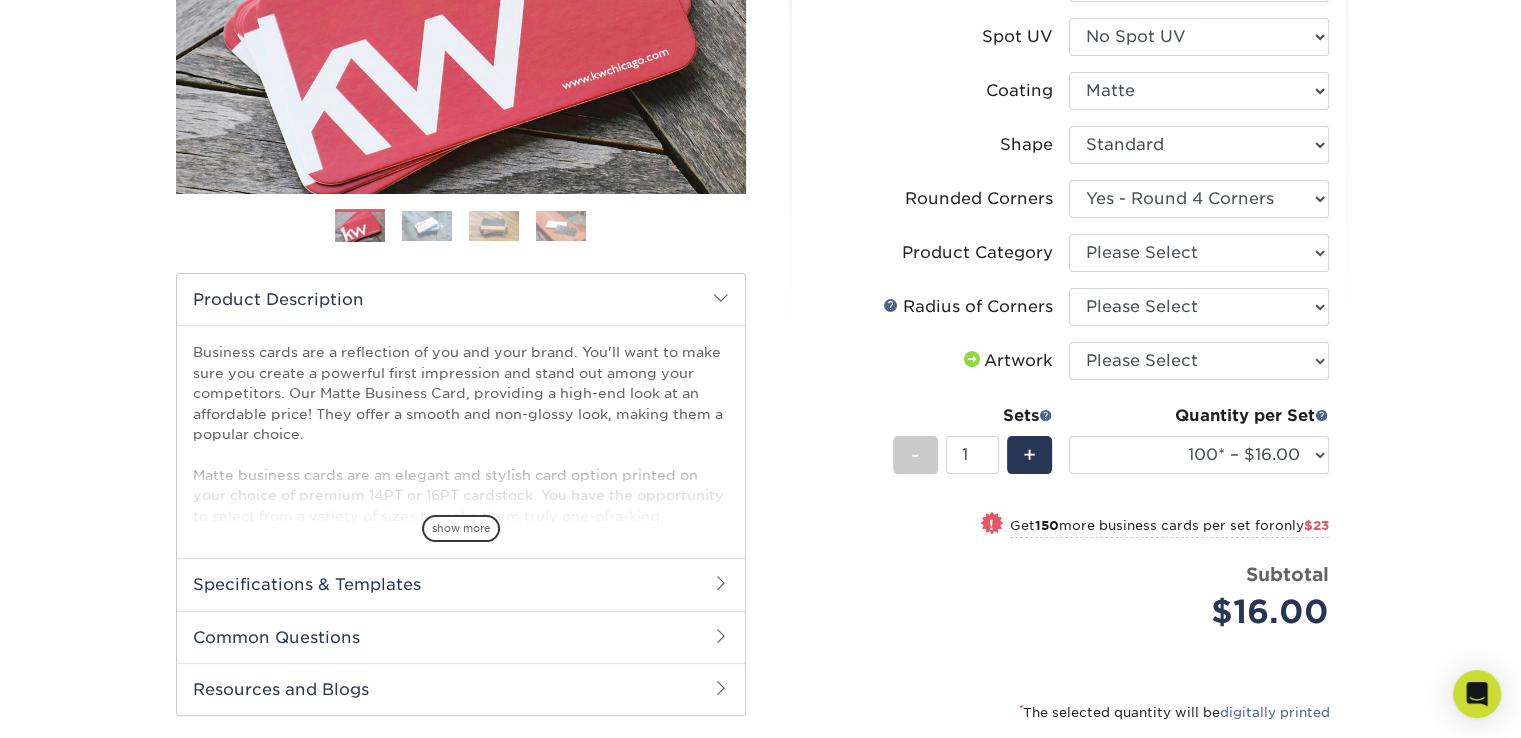 click on "Quantity per Set
[NUMBER]* – [PRICE] [NUMBER]* – [PRICE] [NUMBER] – [PRICE] [NUMBER] – [PRICE] [NUMBER] – [PRICE] [NUMBER] – [PRICE] [NUMBER] – [PRICE] [NUMBER] – [PRICE] [NUMBER] – [PRICE] [NUMBER] – [PRICE]
(Price includes envelopes)" at bounding box center (1199, 450) 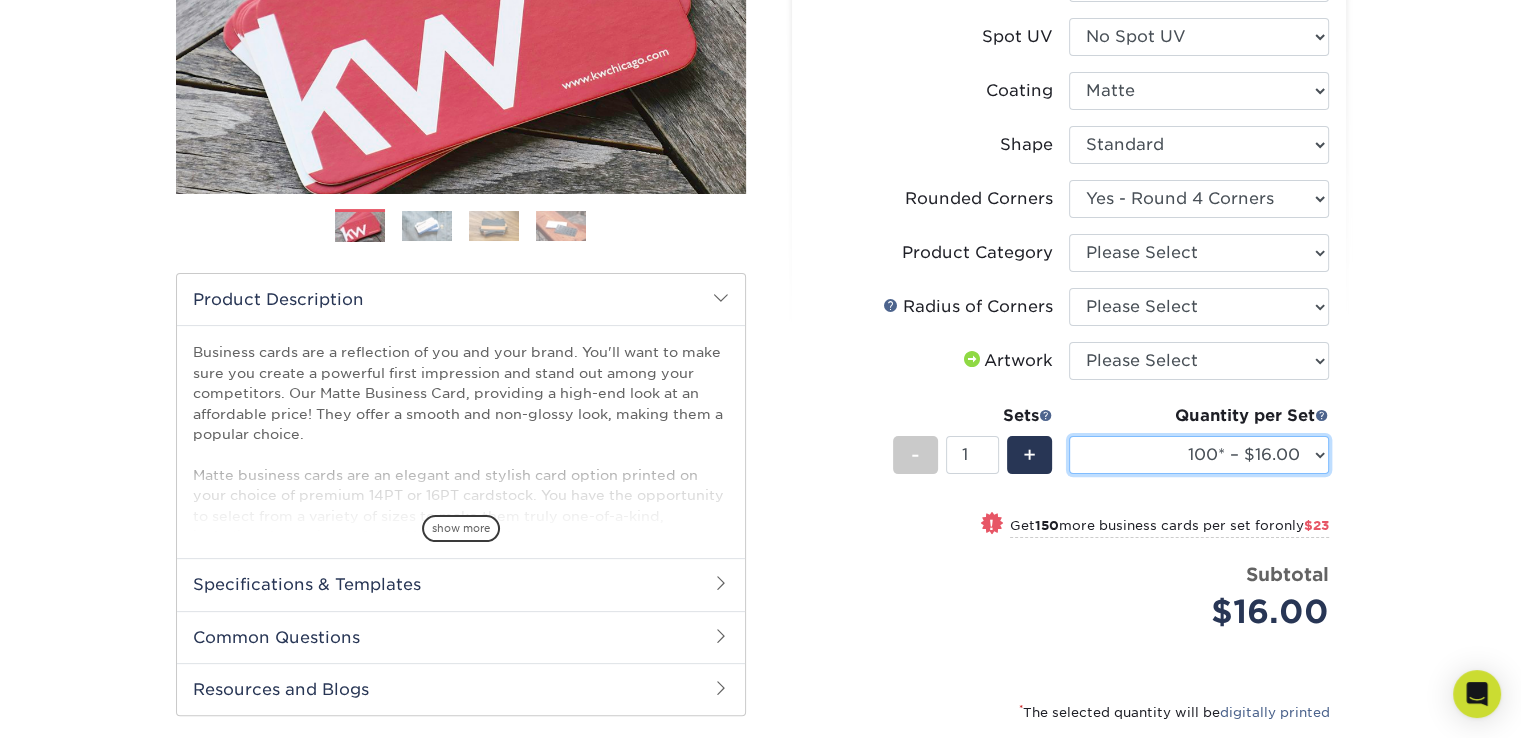 click on "100* – $16.00 250* – $39.00 500 – $77.00 1000 – $94.00 2500 – $173.00 5000 – $257.00 10000 – $489.00 15000 – $702.00 20000 – $929.00 25000 – $1146.00" at bounding box center [1199, 455] 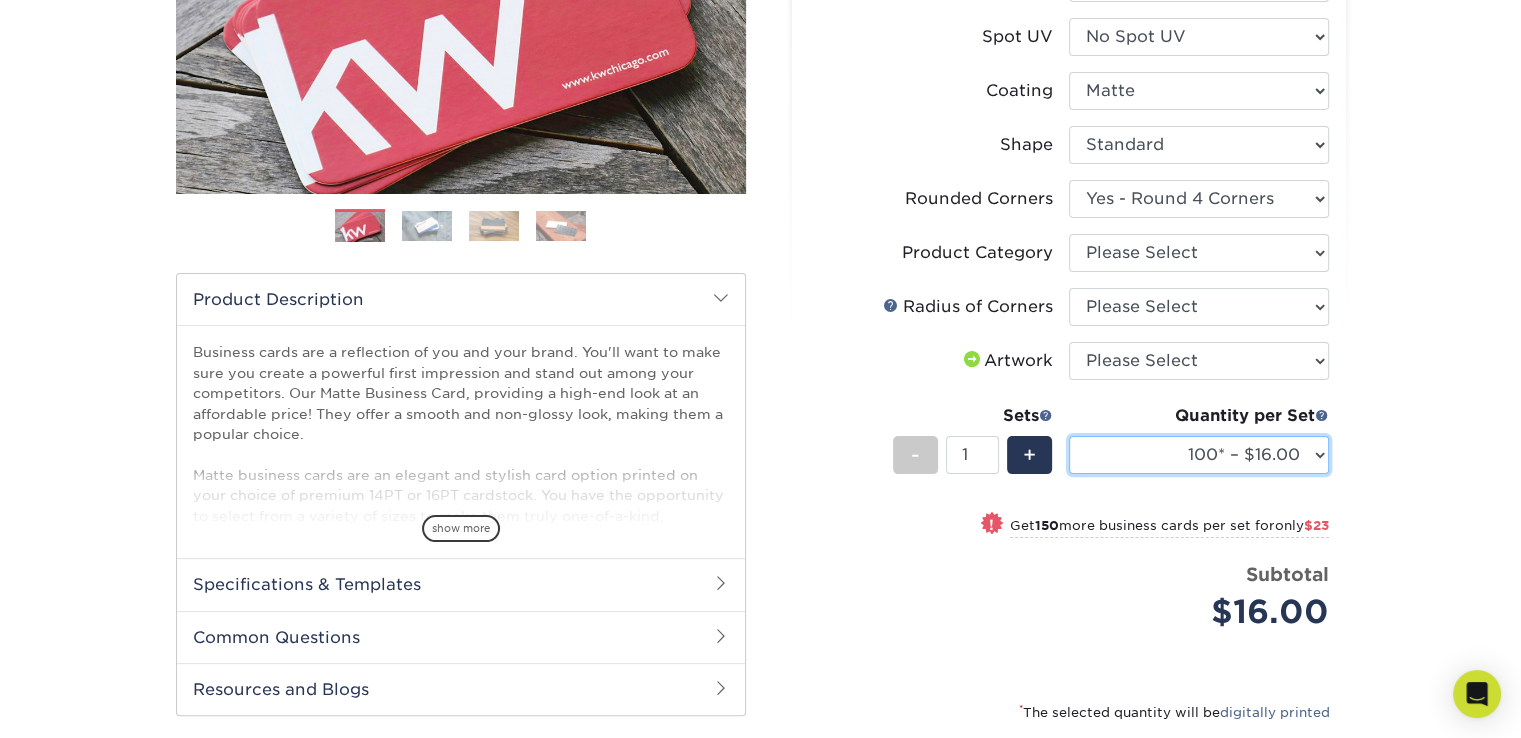 select on "250* – $39.00" 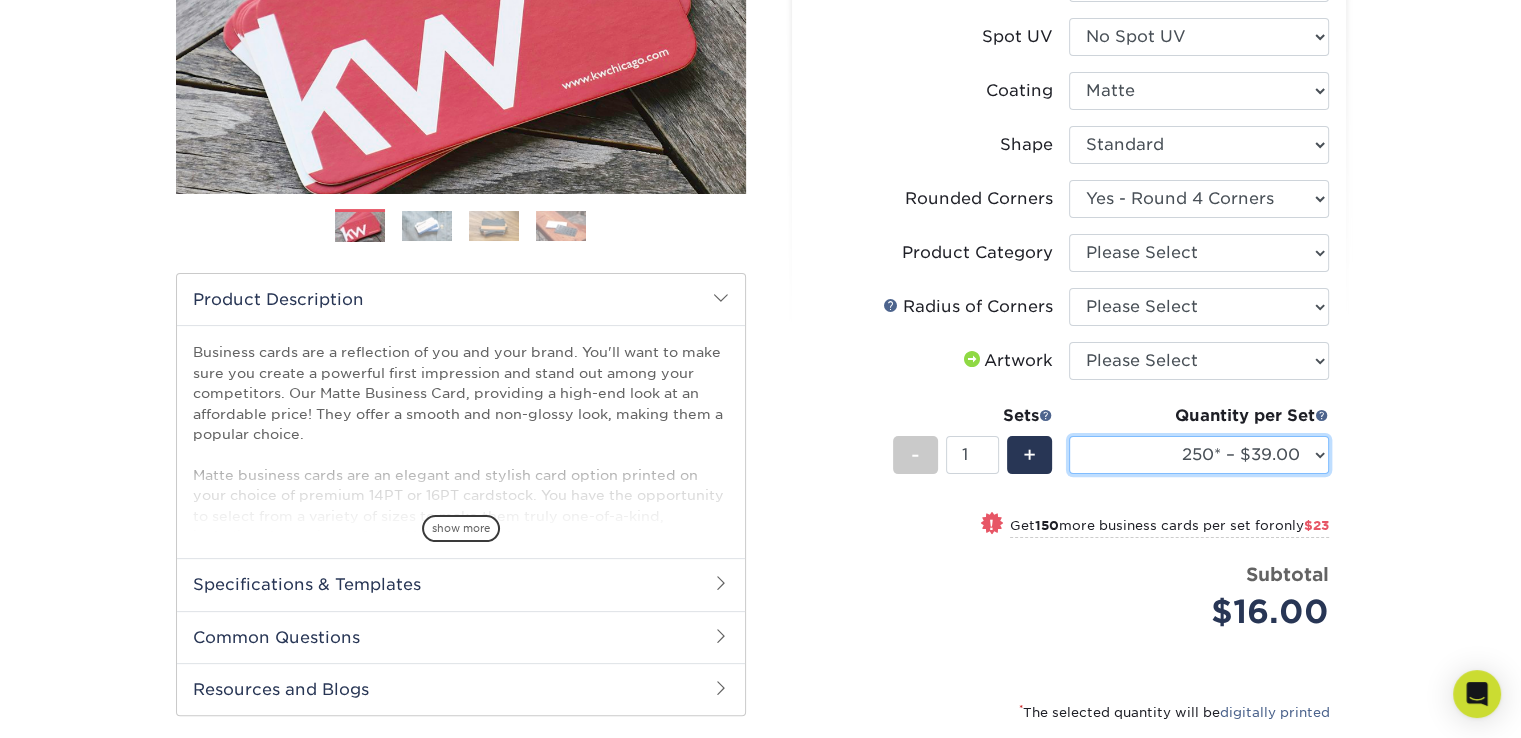 click on "100* – $16.00 250* – $39.00 500 – $77.00 1000 – $94.00 2500 – $173.00 5000 – $257.00 10000 – $489.00 15000 – $702.00 20000 – $929.00 25000 – $1146.00" at bounding box center (1199, 455) 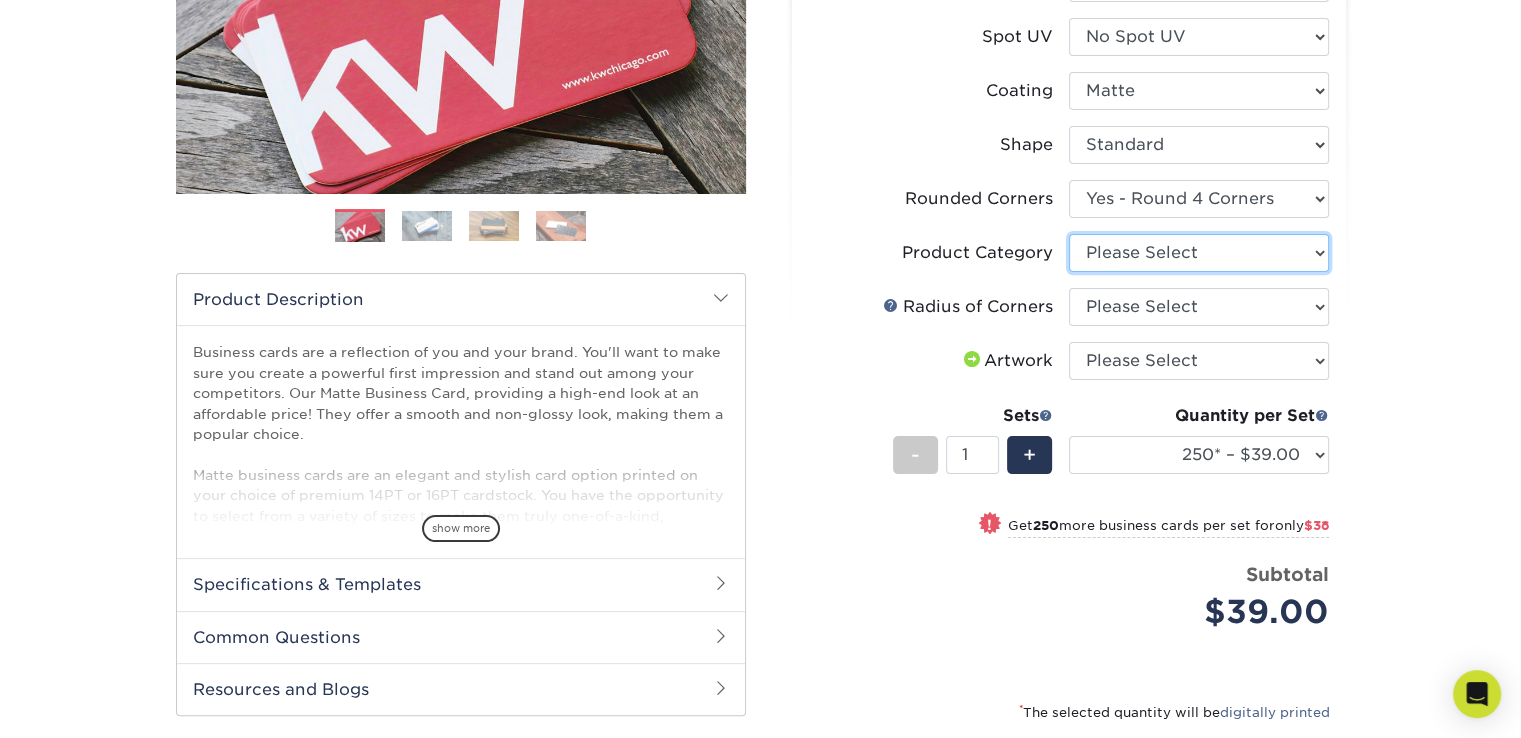 click on "Please Select Business Cards" at bounding box center [1199, 253] 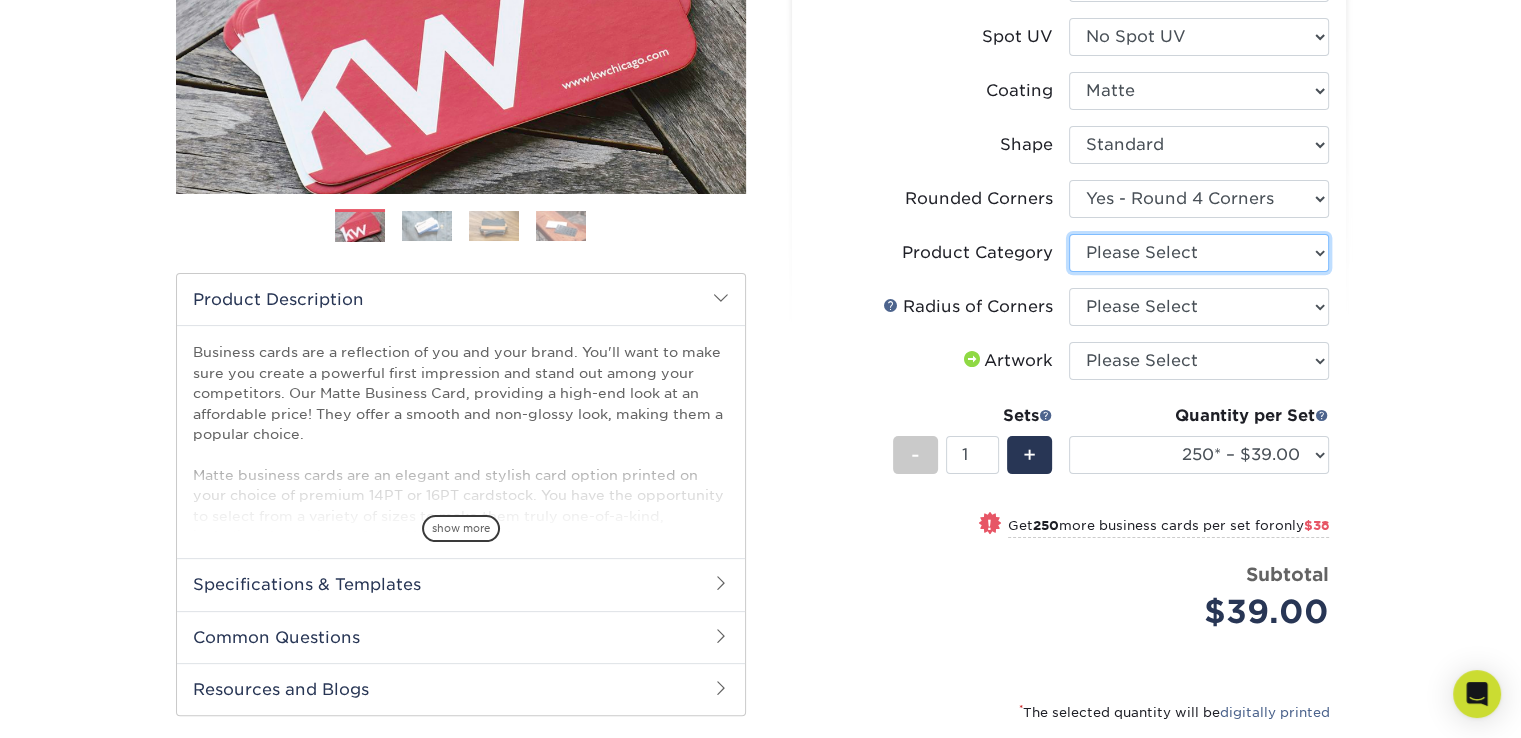select on "3b5148f1-0588-4f88-a218-97bcfdce65c1" 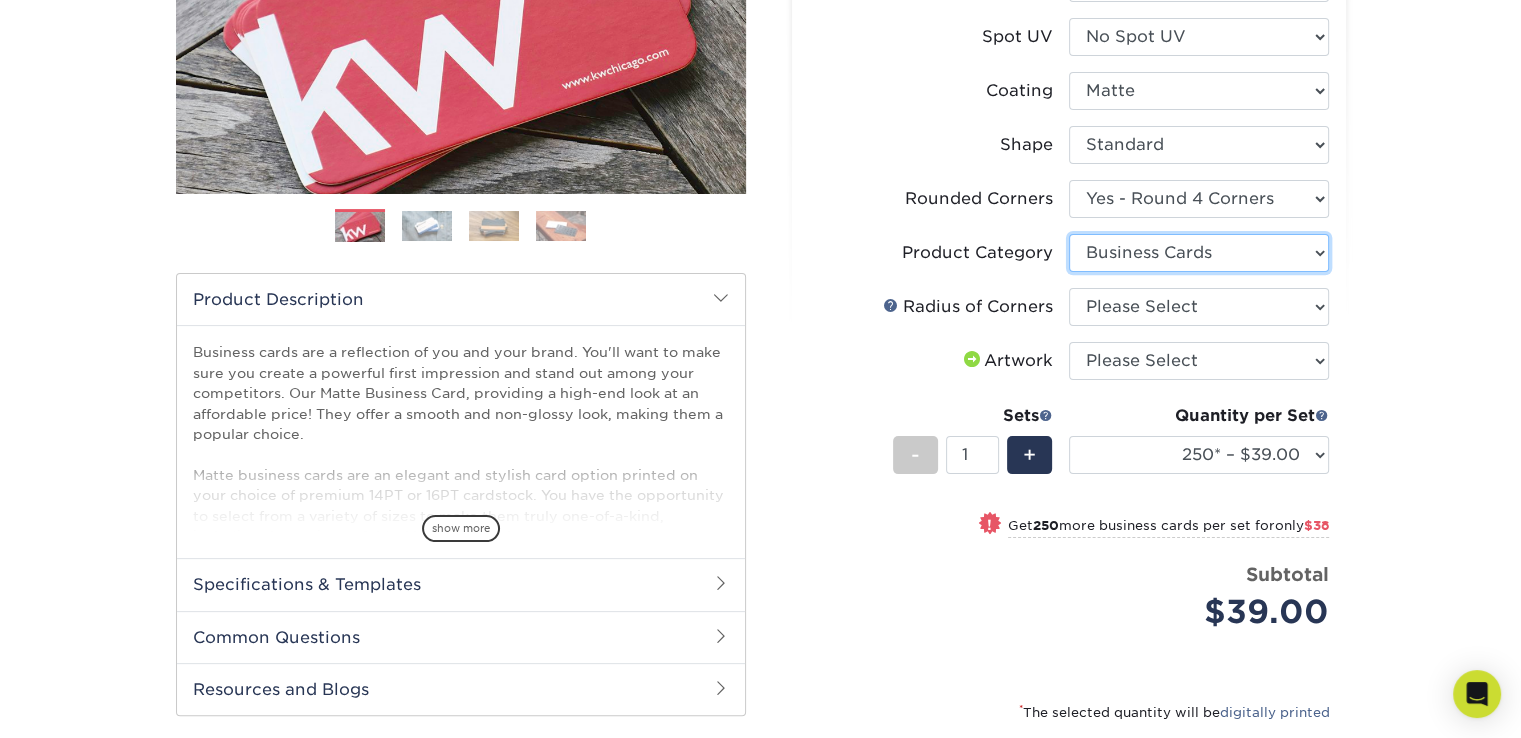 click on "Please Select Business Cards" at bounding box center (1199, 253) 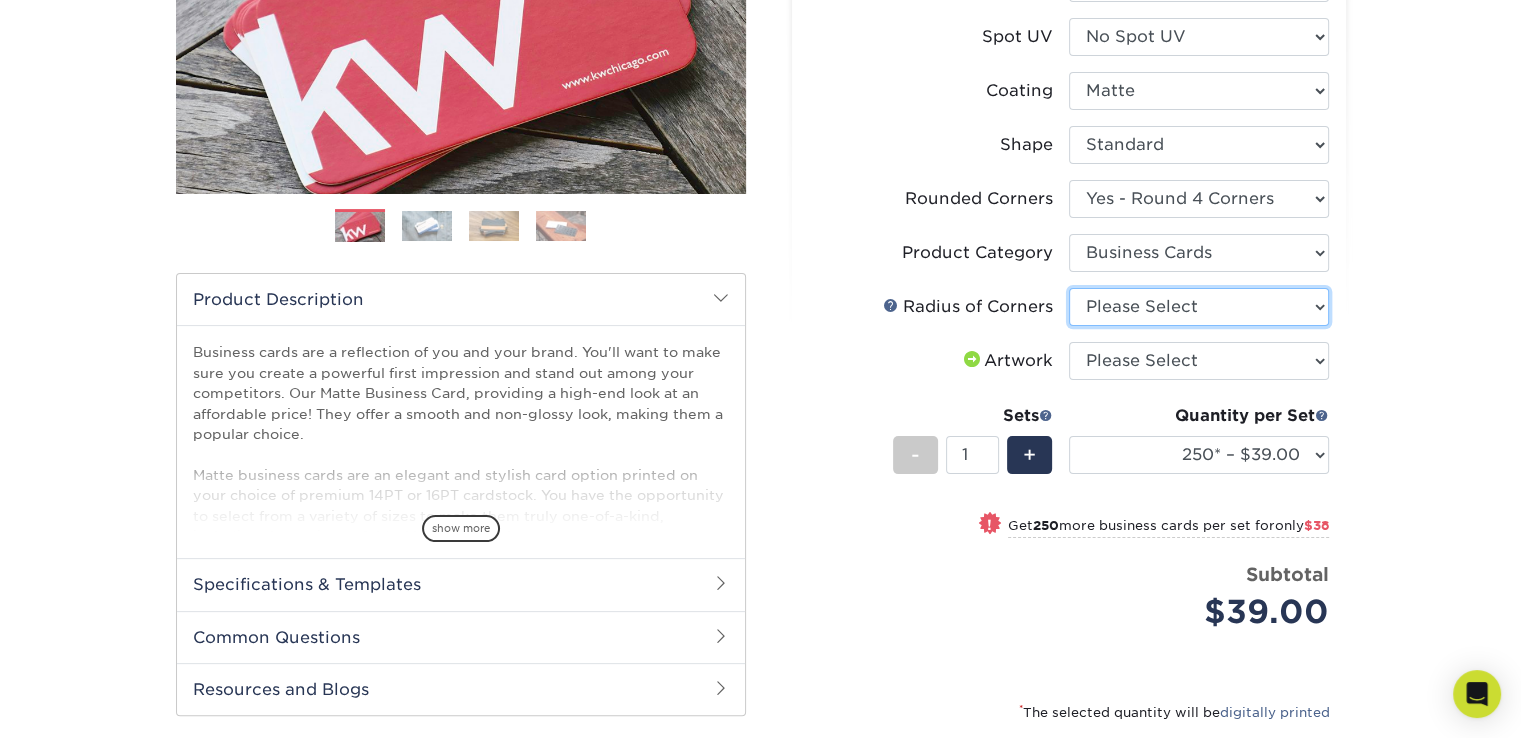 click on "Please Select Rounded 1/8" Rounded 1/4"" at bounding box center [1199, 307] 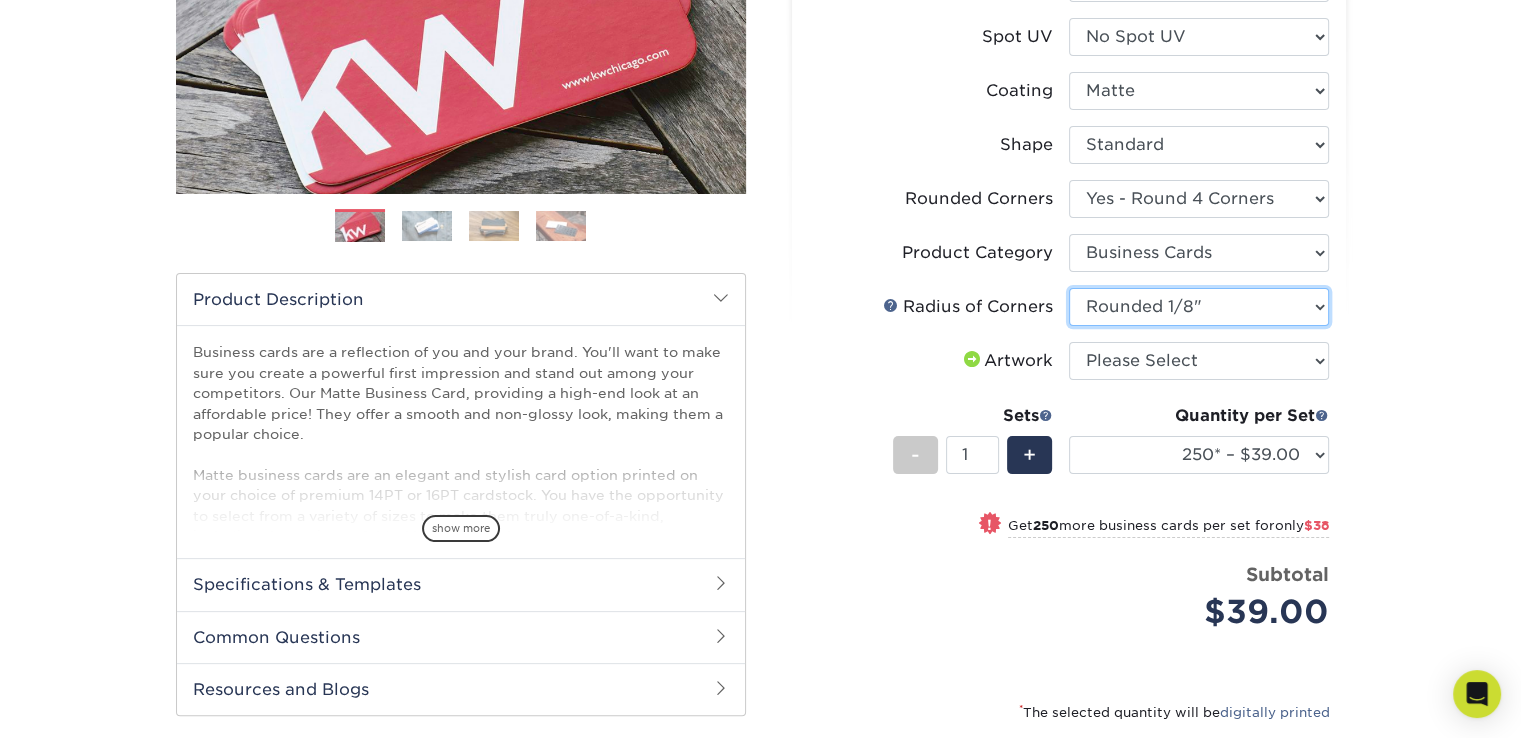 click on "Please Select Rounded 1/8" Rounded 1/4"" at bounding box center (1199, 307) 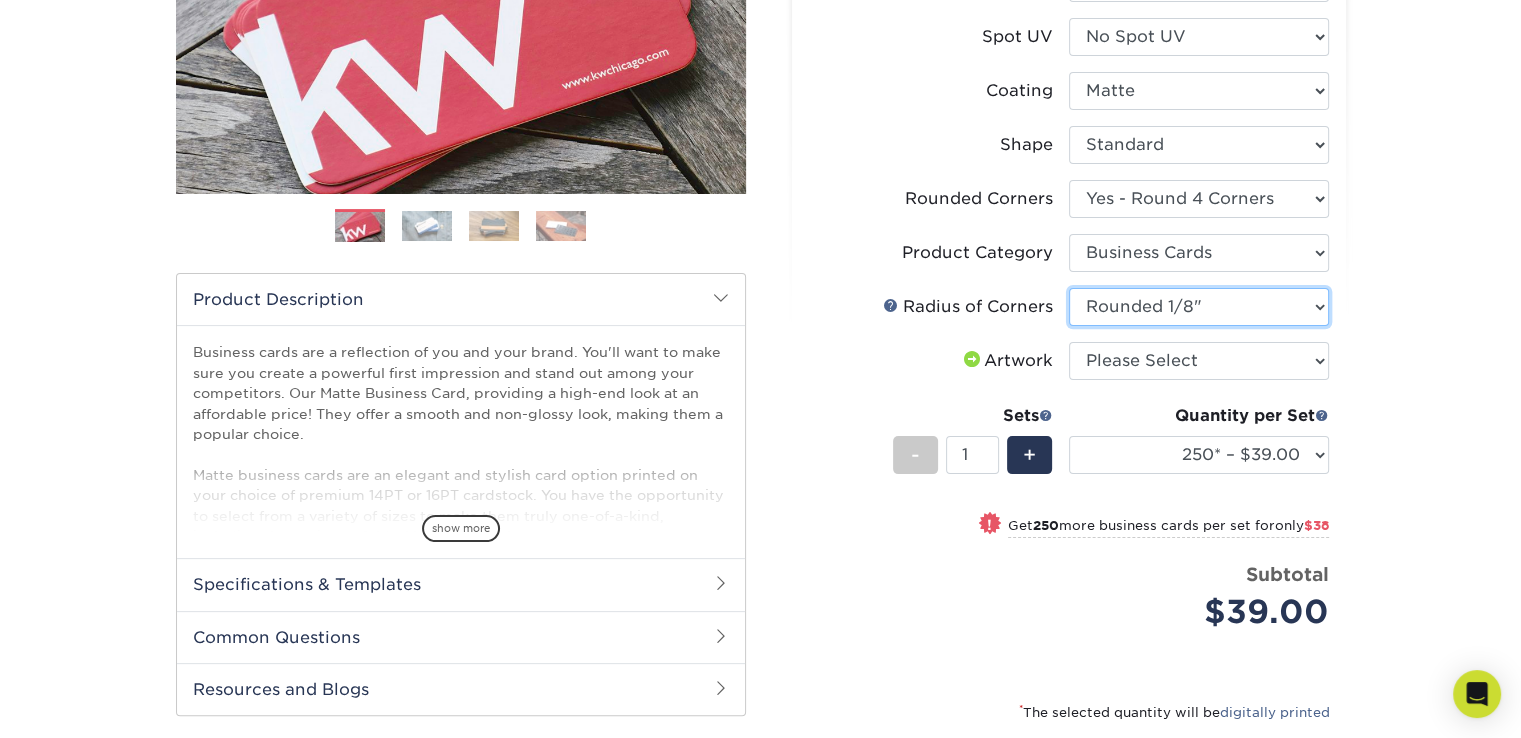 select on "479fbfe7-6a0c-4895-8c9a-81739b7486c9" 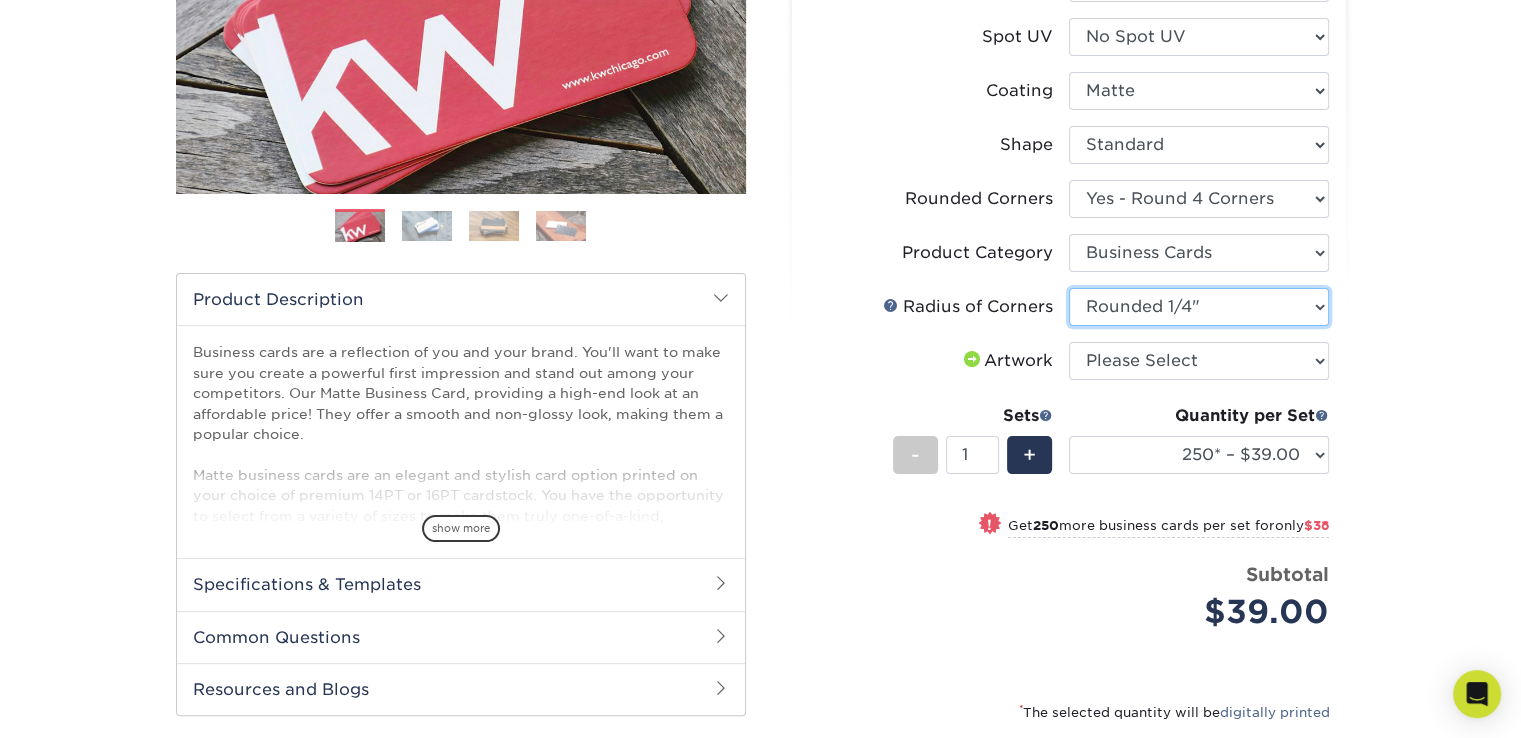 click on "Please Select Rounded 1/8" Rounded 1/4"" at bounding box center (1199, 307) 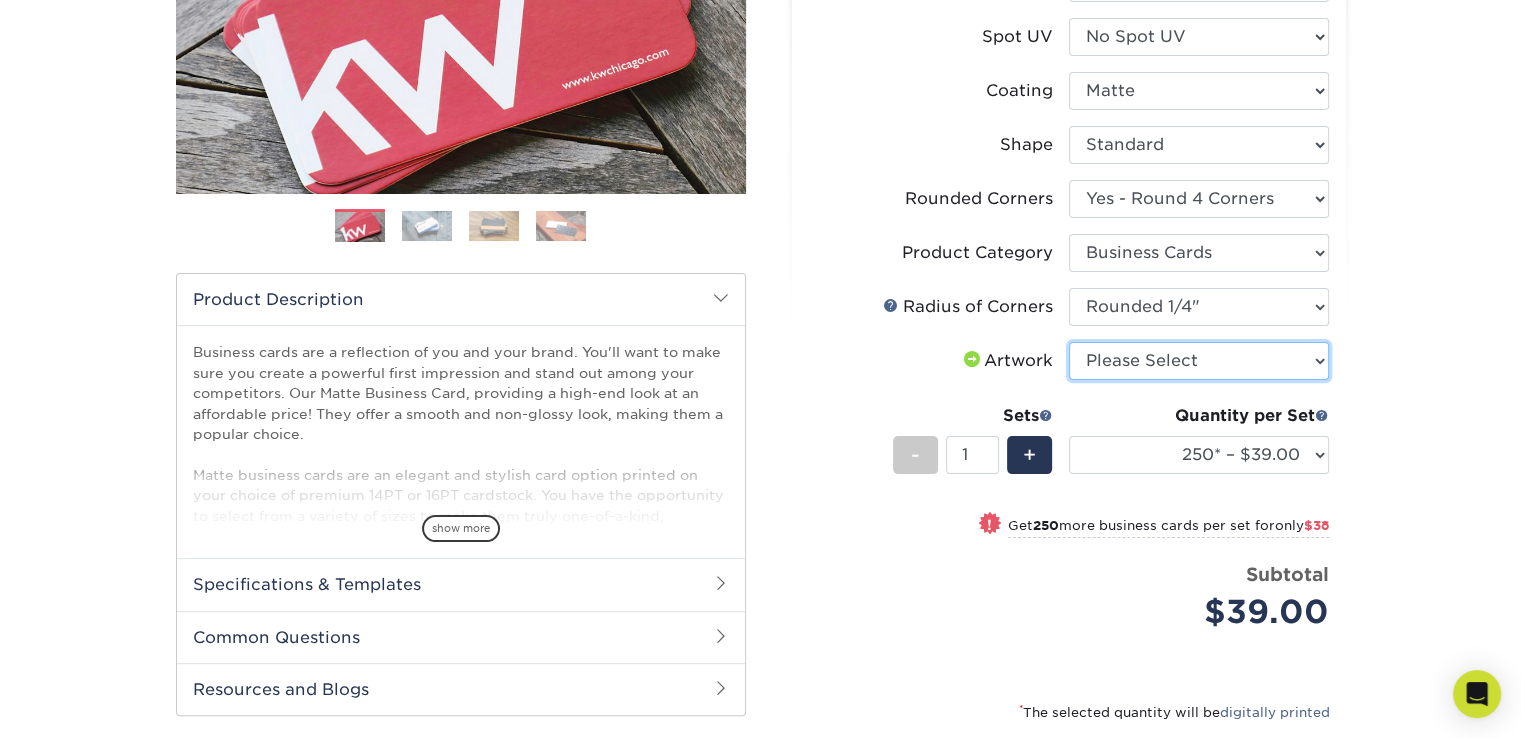 click on "Please Select I will upload files I need a design - $100" at bounding box center [1199, 361] 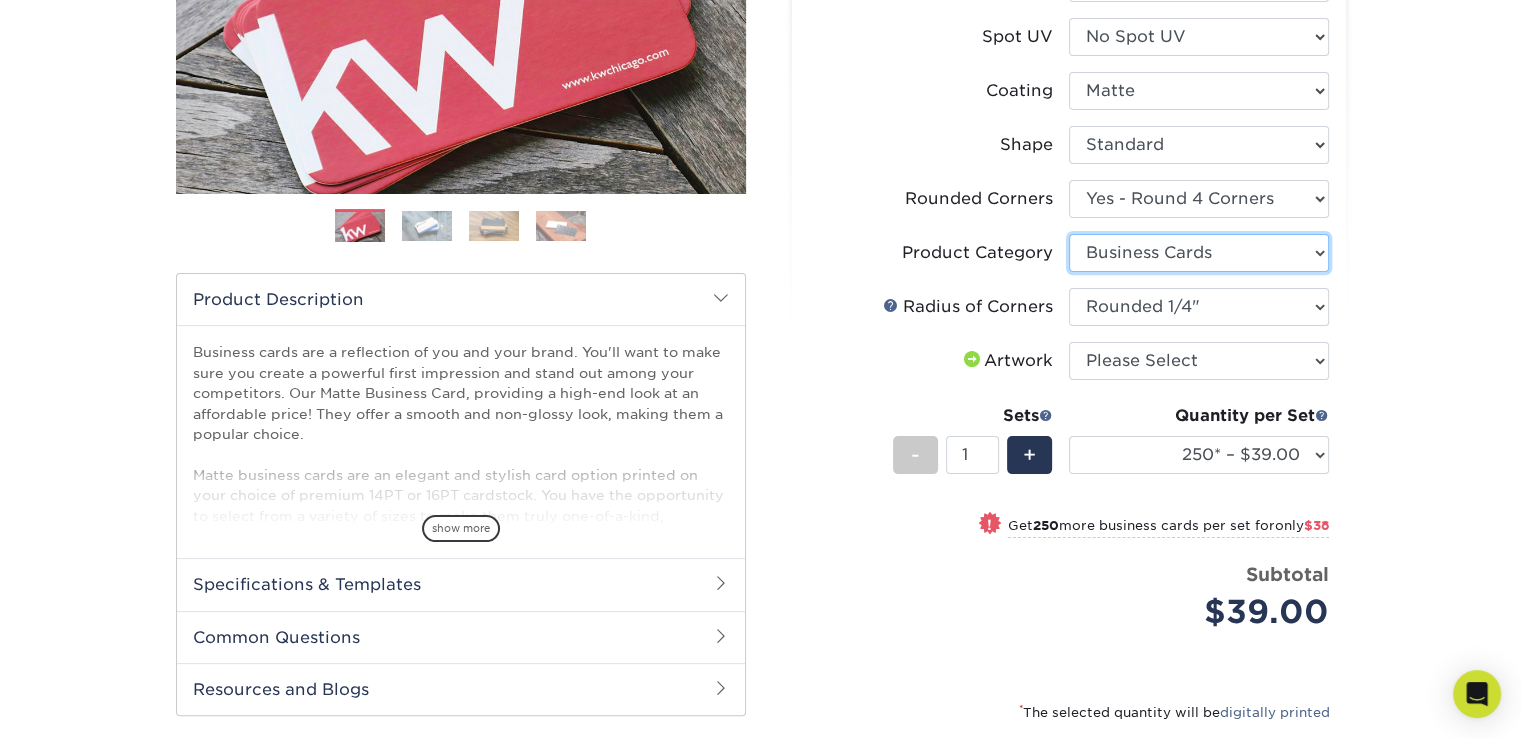 click on "Please Select Business Cards" at bounding box center [1199, 253] 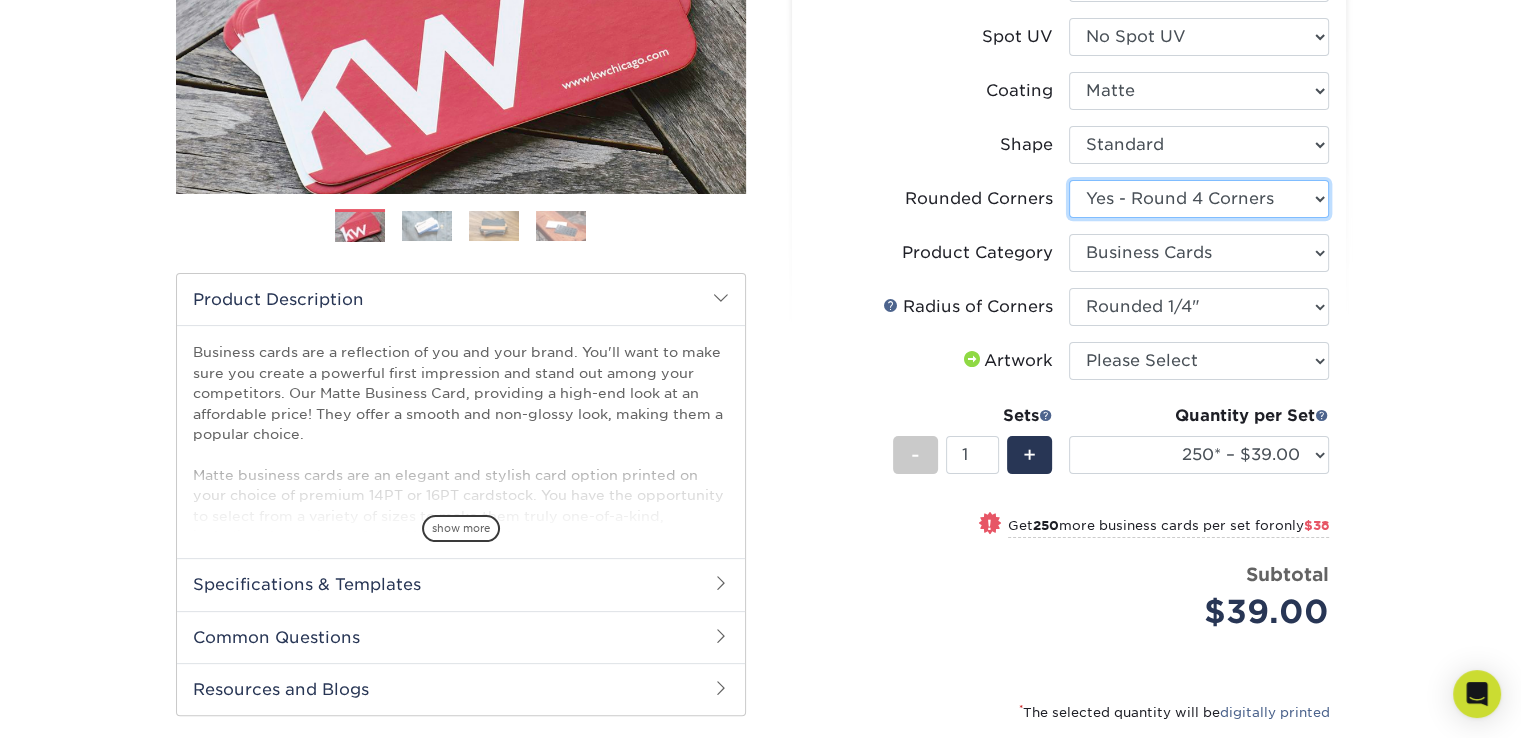 click on "Please Select
Yes - Round 2 Corners                                                    Yes - Round 4 Corners                                                    No" at bounding box center (1199, 199) 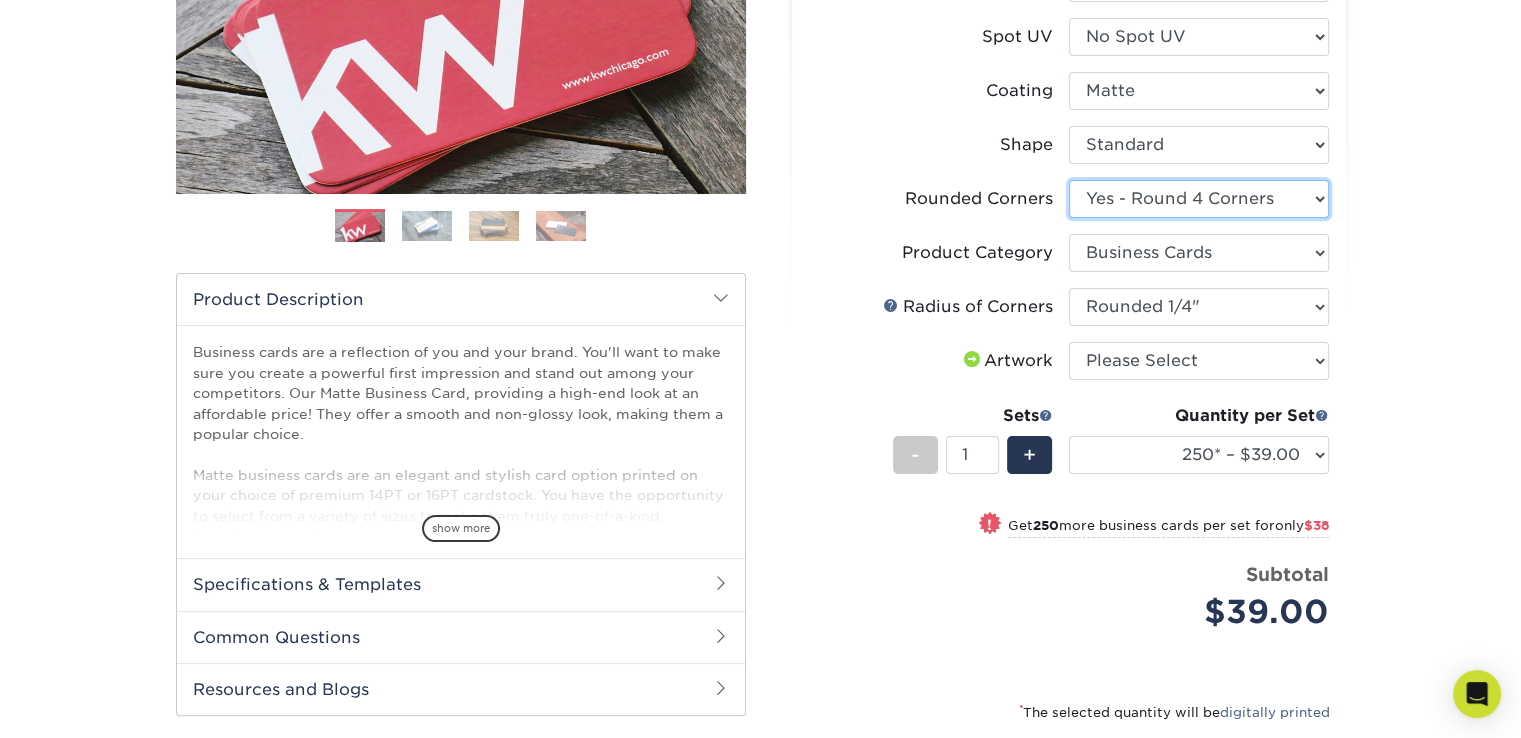 select on "0" 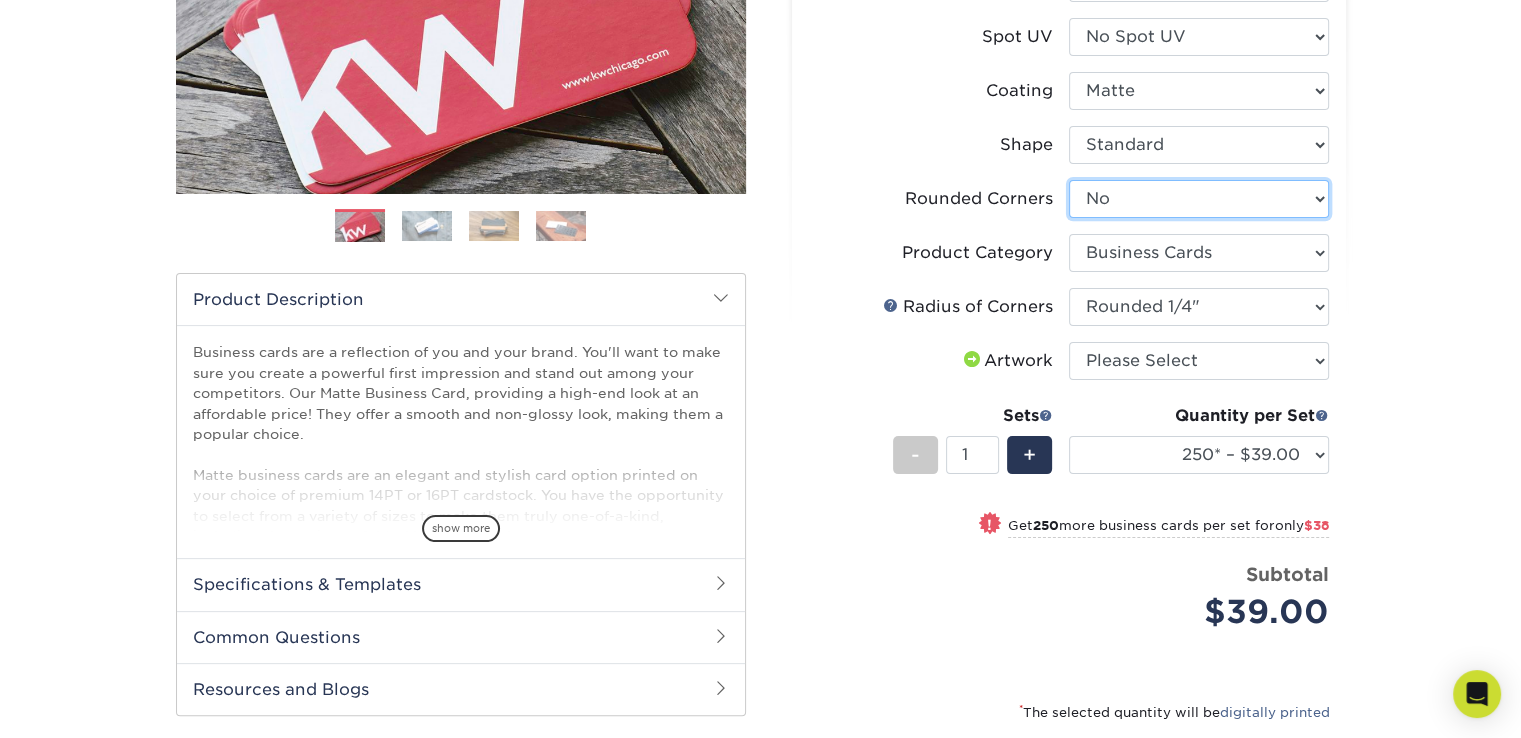 click on "Please Select
Yes - Round 2 Corners                                                    Yes - Round 4 Corners                                                    No" at bounding box center (1199, 199) 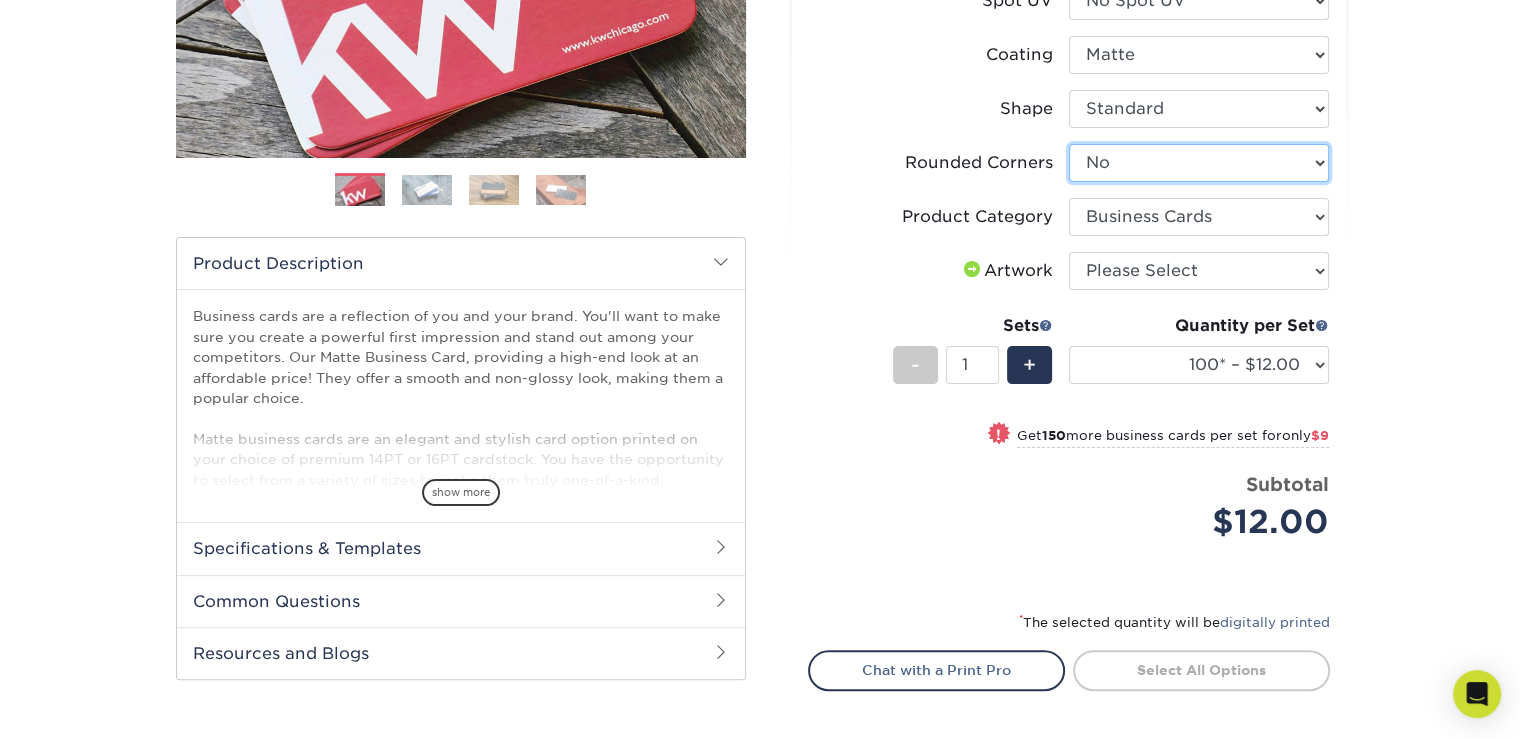 scroll, scrollTop: 400, scrollLeft: 0, axis: vertical 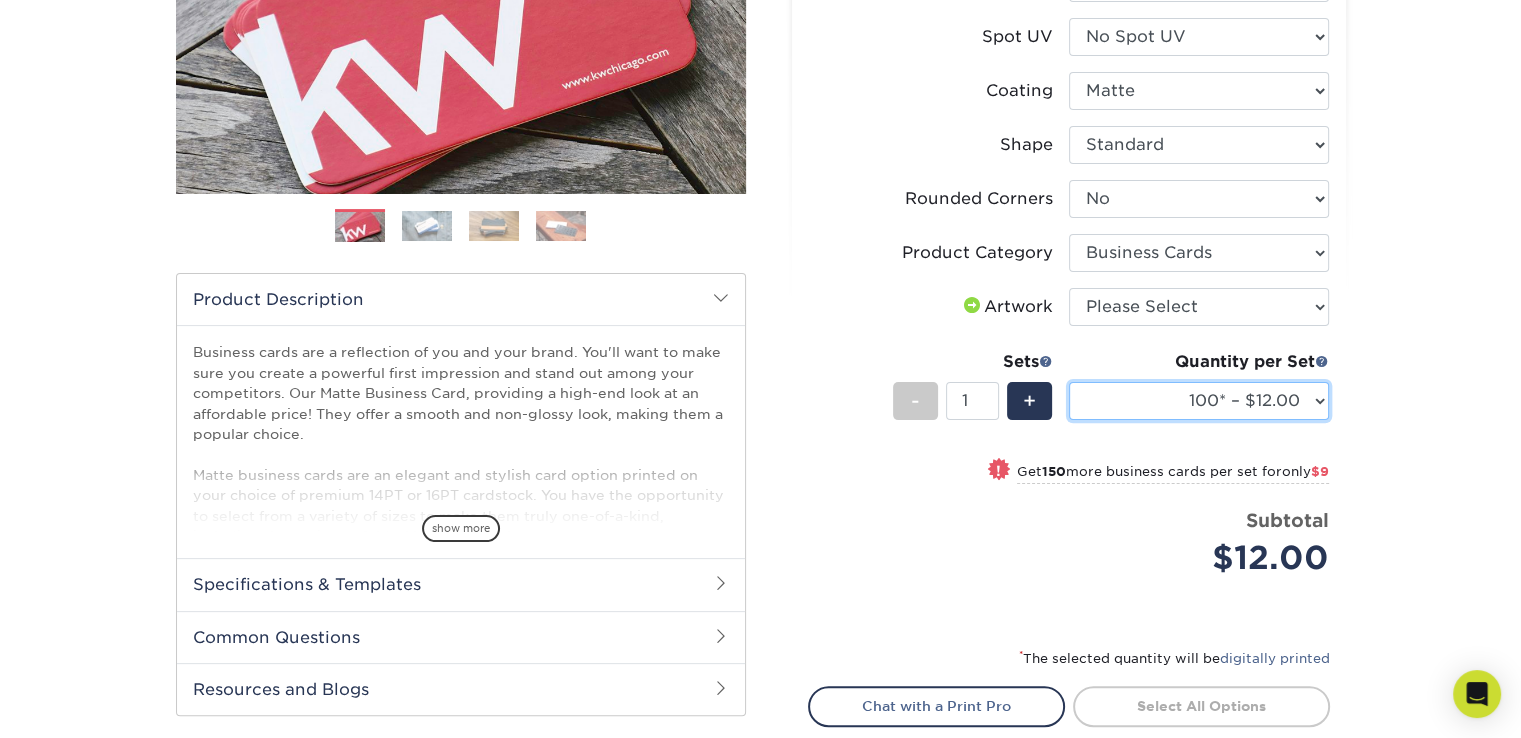click on "100* – $12.00 250* – $21.00 500 – $42.00 1000 – $53.00 (free shipping*) 2500 – $95.00 (free shipping*) 5000 – $183.00 (free shipping*) 7500 – $269.00 10000 – $321.00 15000 – $474.00 20000 – $623.00 25000 – $771.00 30000 – $919.00 35000 – $1067.00 40000 – $1215.00 45000 – $1358.00 50000 – $1501.00 55000 – $1640.00 60000 – $1783.00 65000 – $1926.00 70000 – $2064.00 75000 – $2202.00 80000 – $2341.00 85000 – $2439.00 90000 – $2612.00 95000 – $2750.00 100000 – $2879.00" at bounding box center [1199, 401] 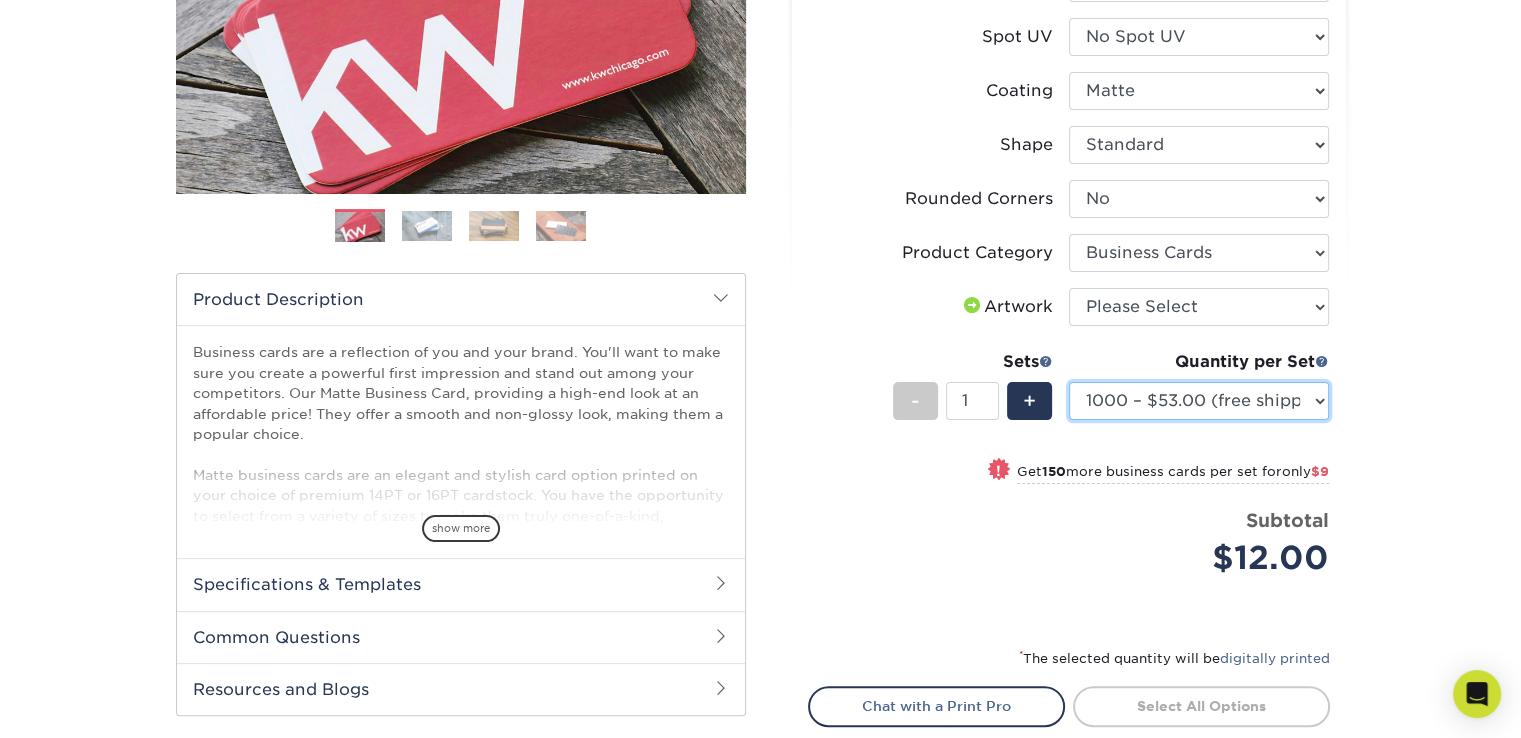 click on "100* – $12.00 250* – $21.00 500 – $42.00 1000 – $53.00 (free shipping*) 2500 – $95.00 (free shipping*) 5000 – $183.00 (free shipping*) 7500 – $269.00 10000 – $321.00 15000 – $474.00 20000 – $623.00 25000 – $771.00 30000 – $919.00 35000 – $1067.00 40000 – $1215.00 45000 – $1358.00 50000 – $1501.00 55000 – $1640.00 60000 – $1783.00 65000 – $1926.00 70000 – $2064.00 75000 – $2202.00 80000 – $2341.00 85000 – $2439.00 90000 – $2612.00 95000 – $2750.00 100000 – $2879.00" at bounding box center [1199, 401] 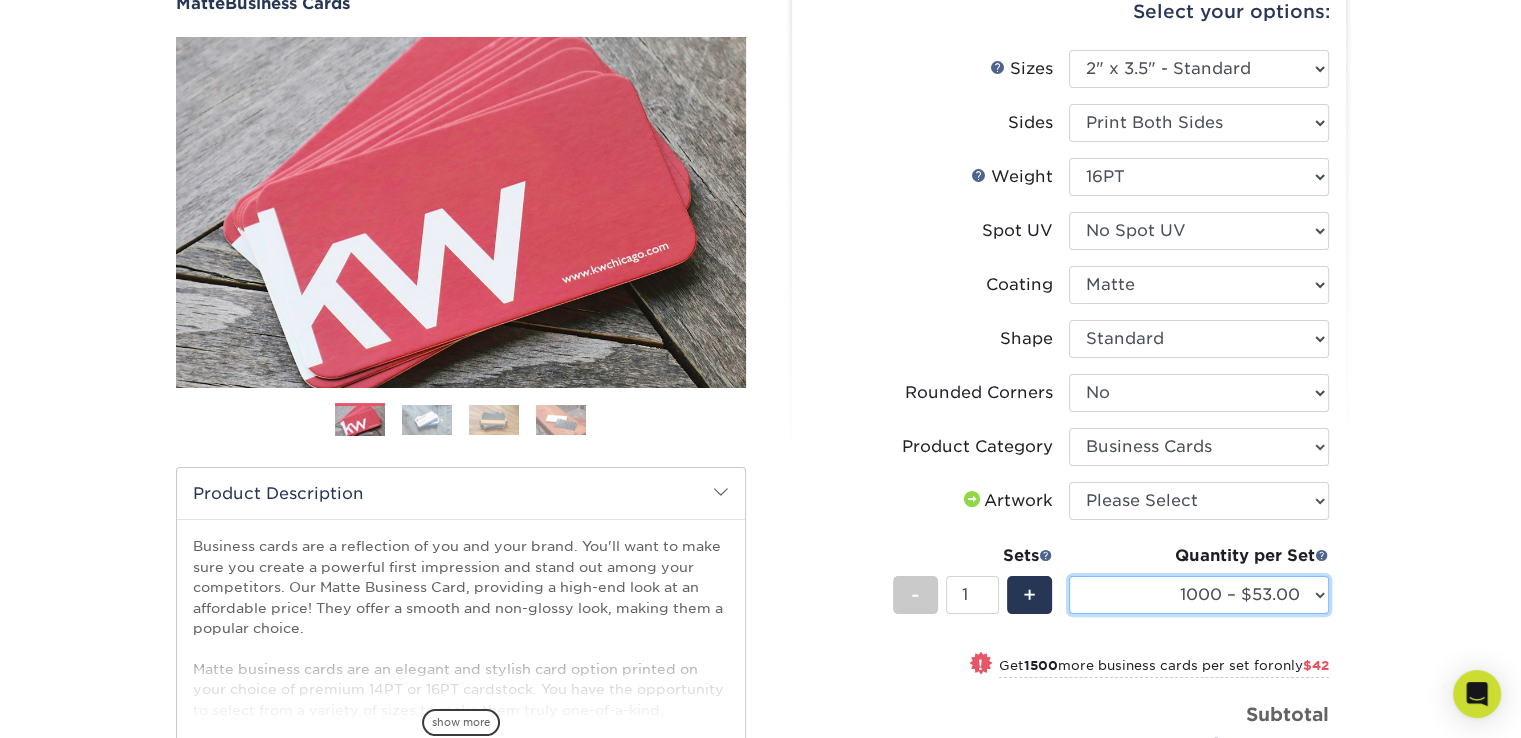 scroll, scrollTop: 400, scrollLeft: 0, axis: vertical 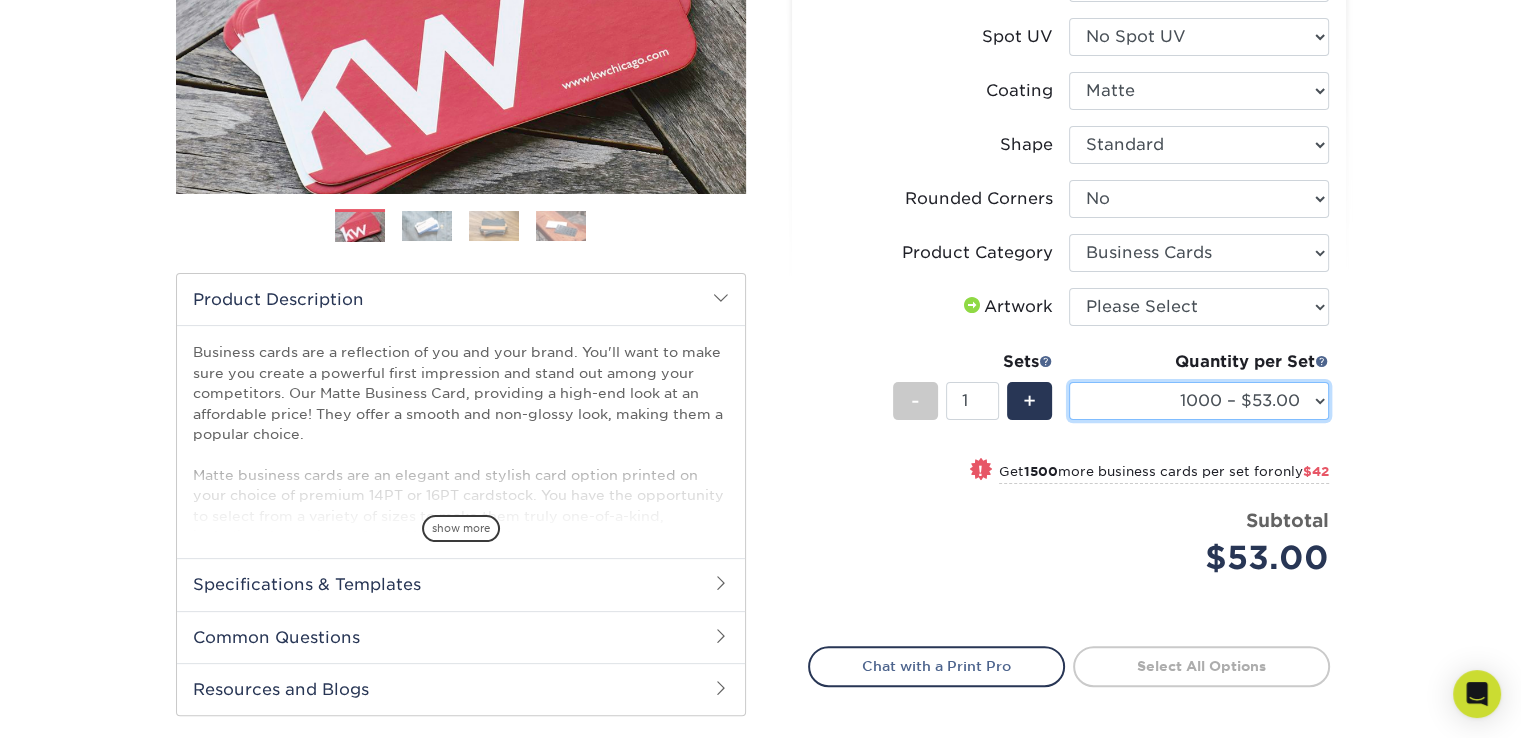 click on "100* – $12.00 250* – $21.00 500 – $42.00 1000 – $53.00 2500 – $95.00 5000 – $183.00 7500 – $269.00 10000 – $321.00 15000 – $474.00 20000 – $623.00 25000 – $771.00 30000 – $919.00 35000 – $1067.00 40000 – $1215.00 45000 – $1358.00 50000 – $1501.00 55000 – $1640.00 60000 – $1783.00 65000 – $1926.00 70000 – $2064.00 75000 – $2202.00 80000 – $2341.00 85000 – $2439.00 90000 – $2612.00 95000 – $2750.00 100000 – $2879.00" at bounding box center (1199, 401) 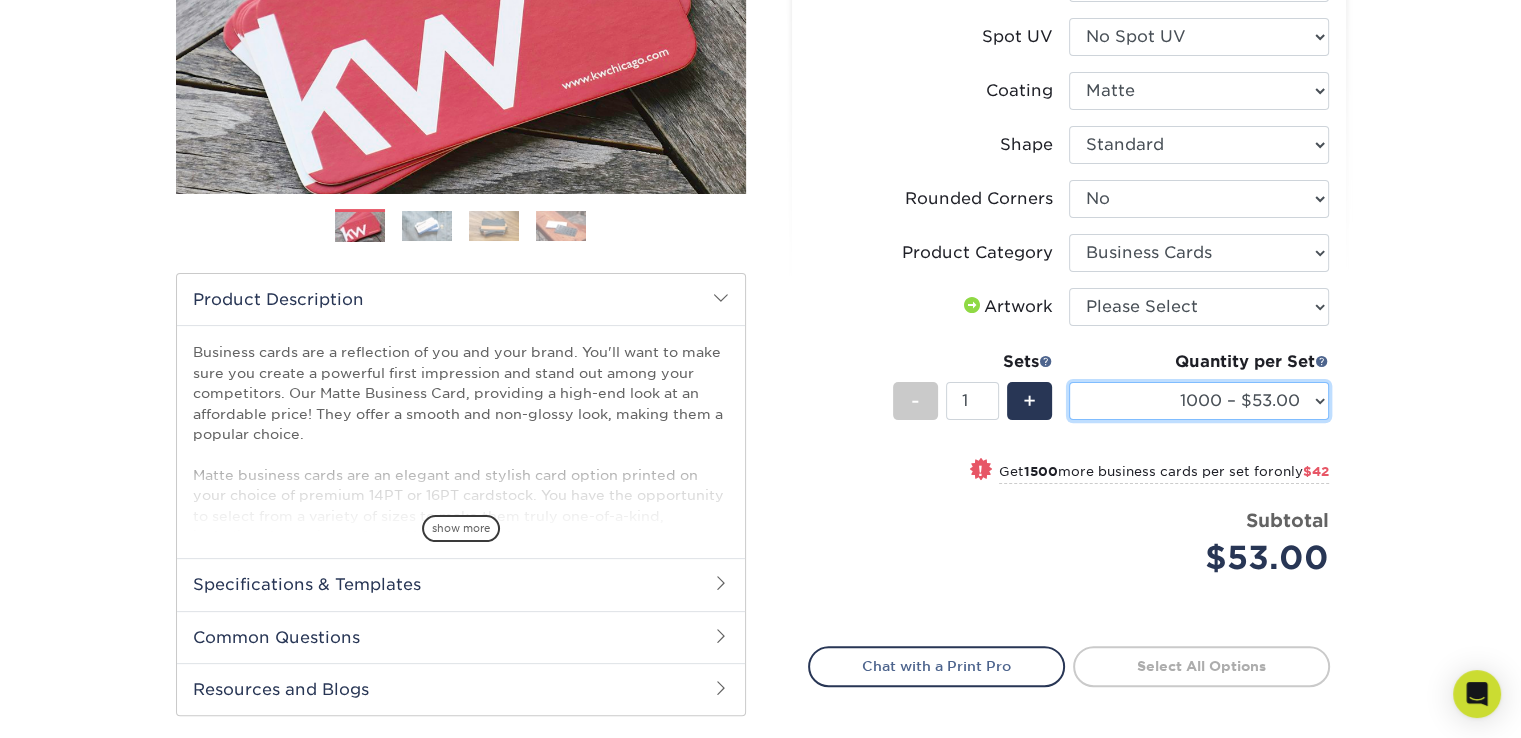 select on "250* – $21.00" 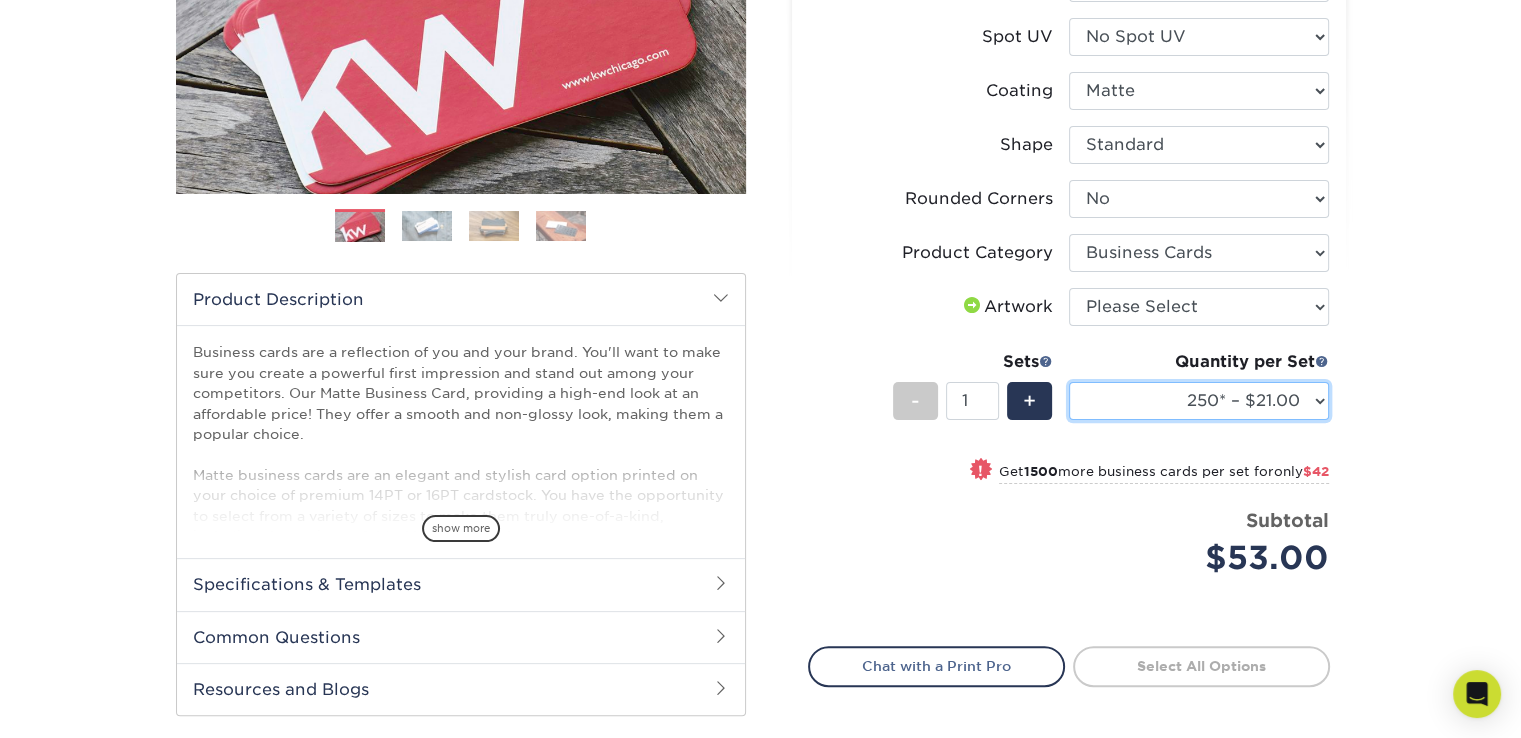 click on "100* – $12.00 250* – $21.00 500 – $42.00 1000 – $53.00 2500 – $95.00 5000 – $183.00 7500 – $269.00 10000 – $321.00 15000 – $474.00 20000 – $623.00 25000 – $771.00 30000 – $919.00 35000 – $1067.00 40000 – $1215.00 45000 – $1358.00 50000 – $1501.00 55000 – $1640.00 60000 – $1783.00 65000 – $1926.00 70000 – $2064.00 75000 – $2202.00 80000 – $2341.00 85000 – $2439.00 90000 – $2612.00 95000 – $2750.00 100000 – $2879.00" at bounding box center [1199, 401] 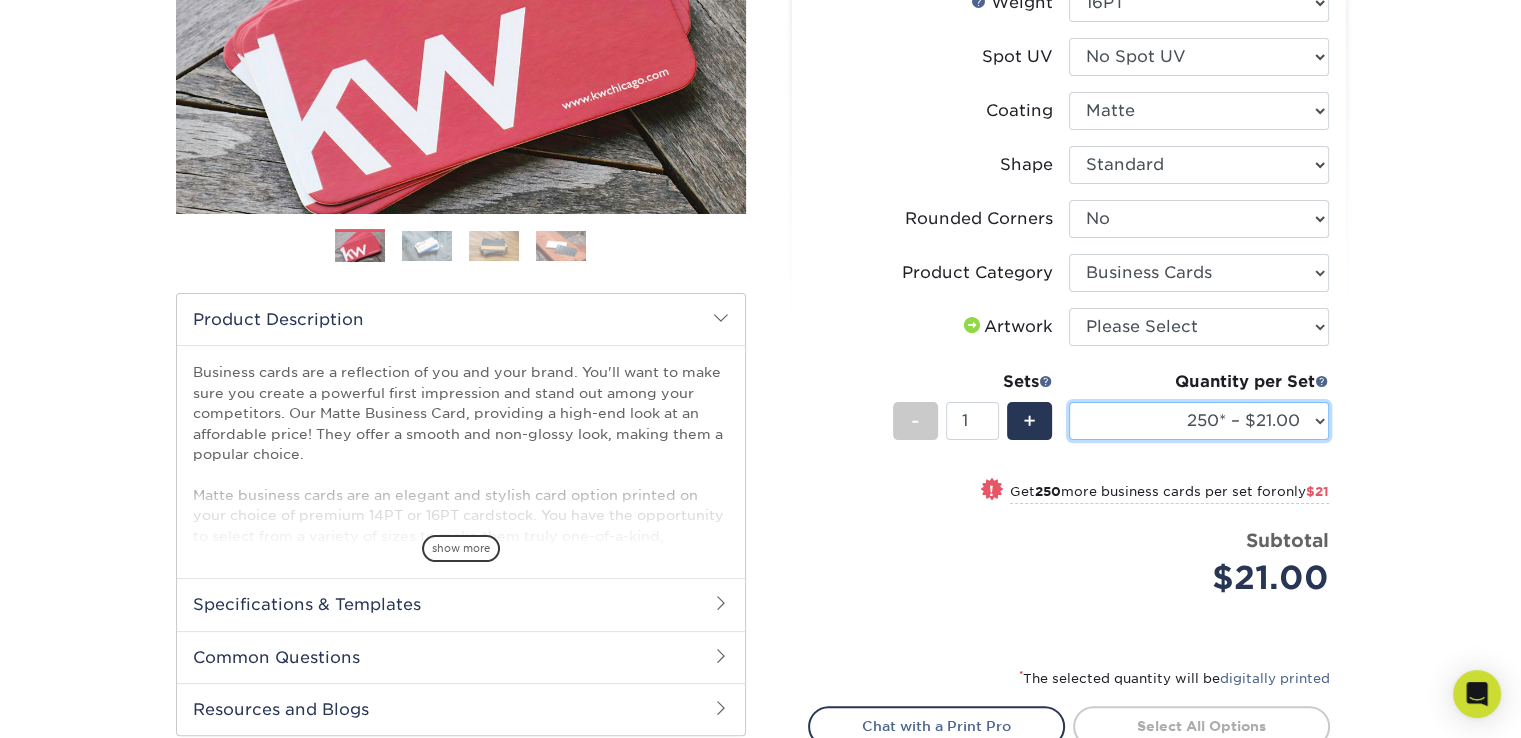 scroll, scrollTop: 200, scrollLeft: 0, axis: vertical 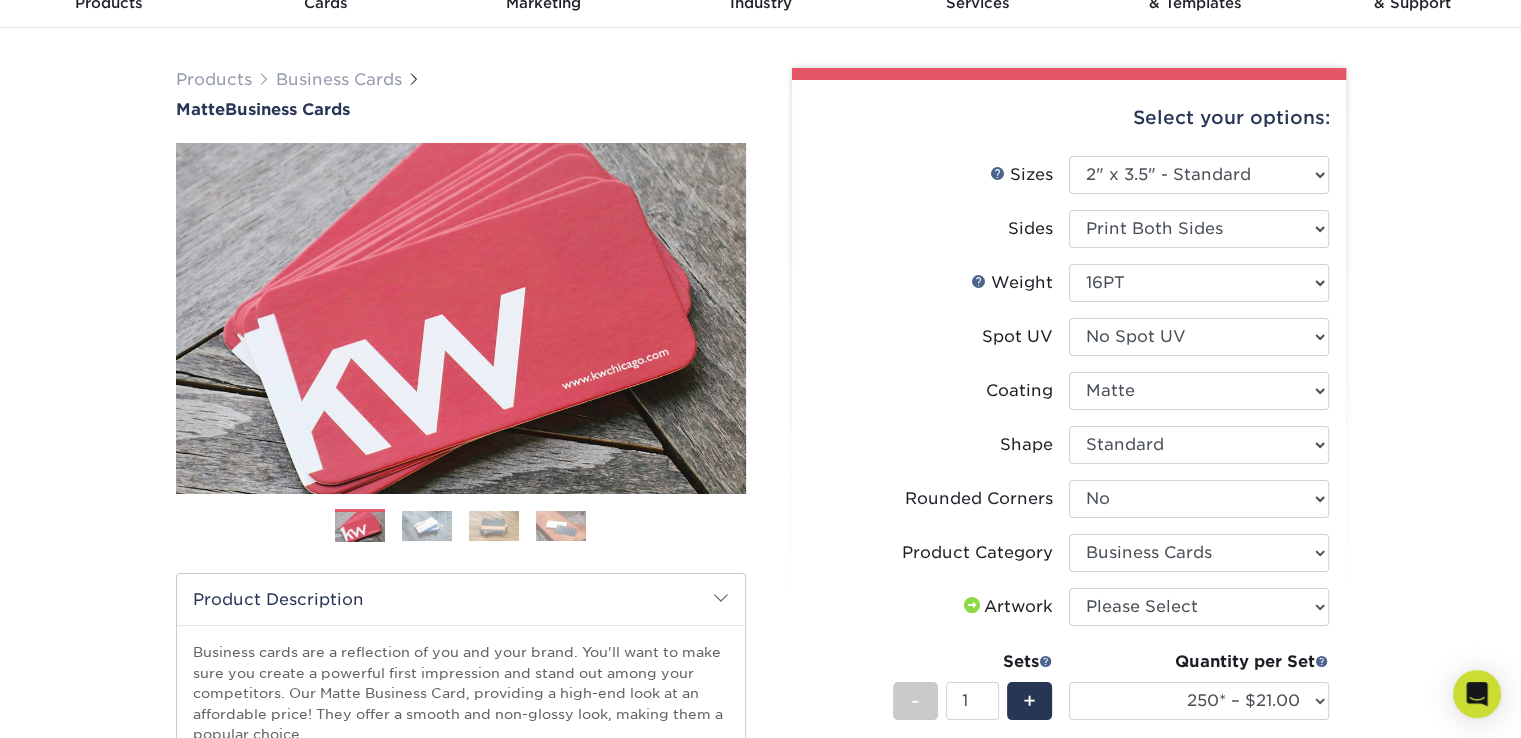 click at bounding box center [427, 526] 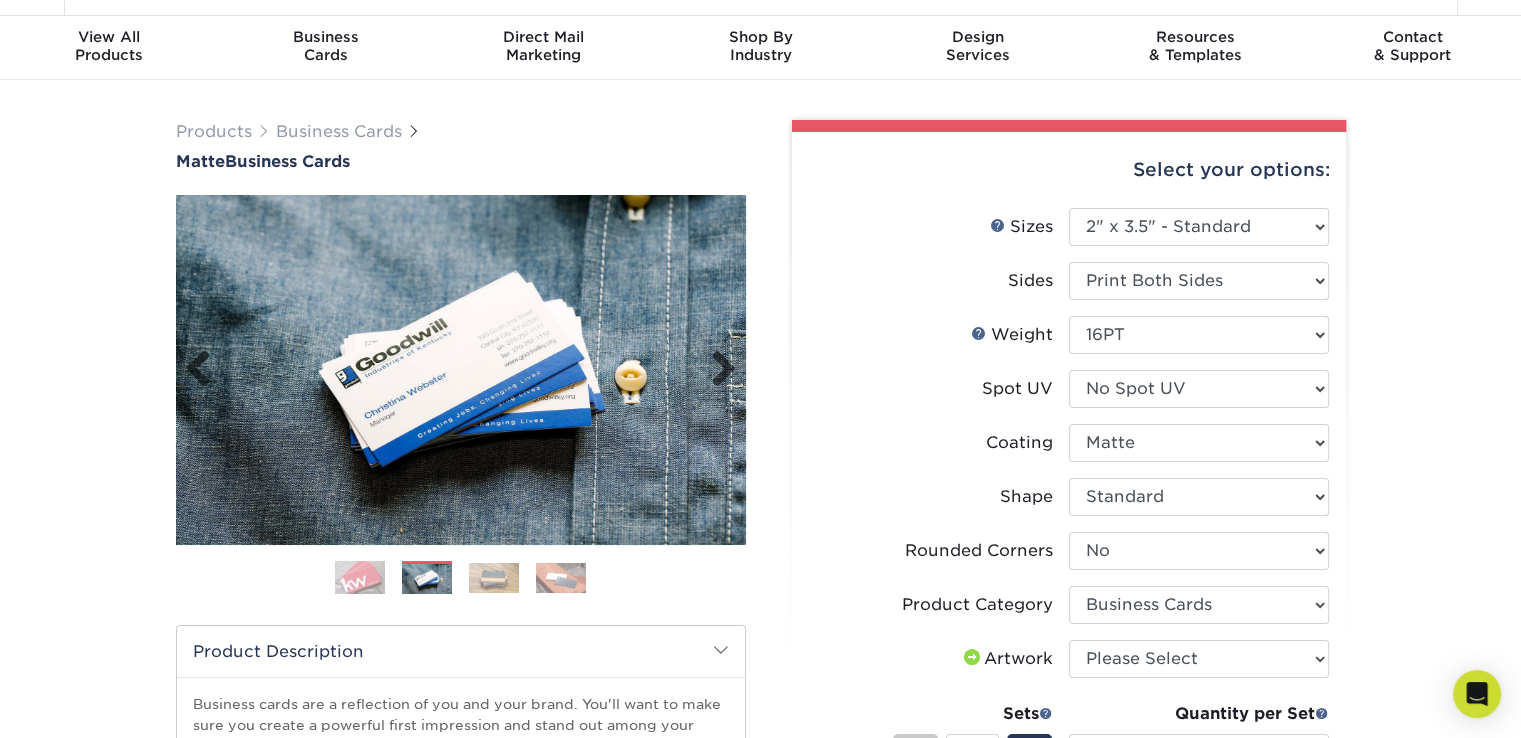 scroll, scrollTop: 0, scrollLeft: 0, axis: both 